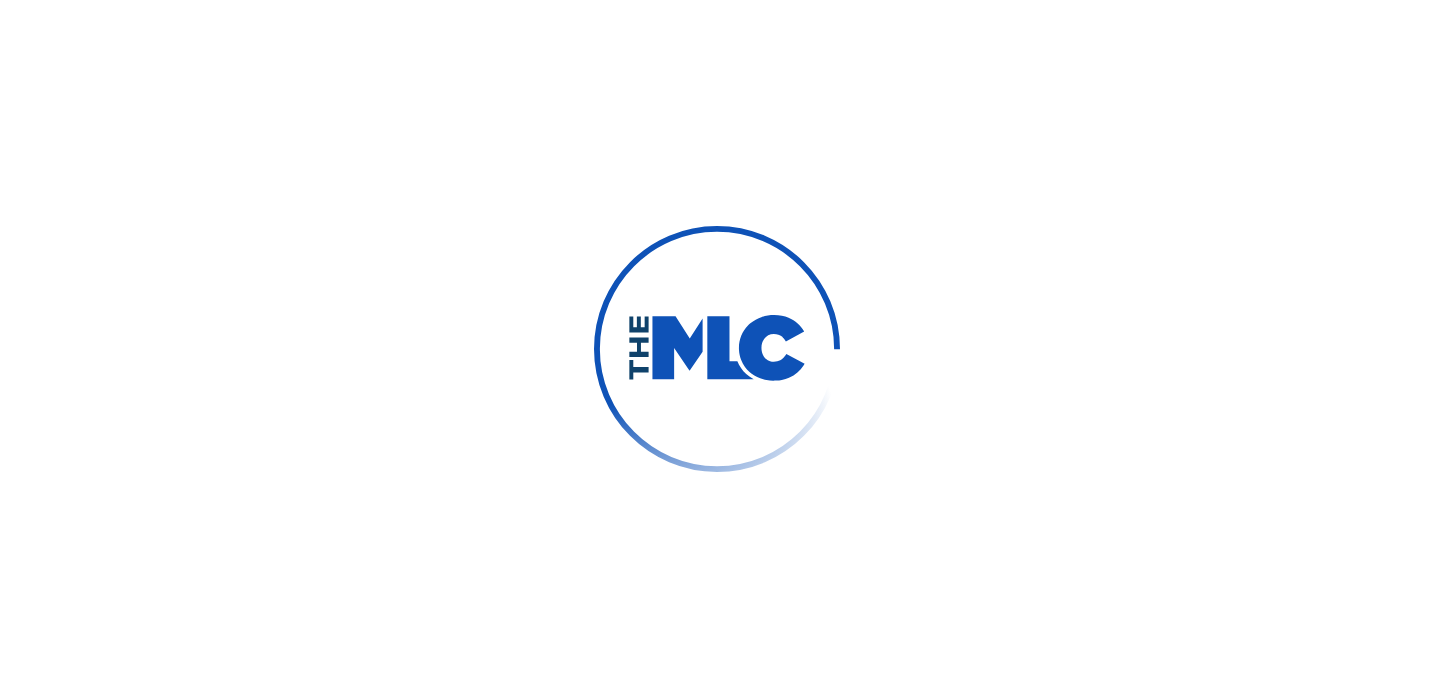 scroll, scrollTop: 0, scrollLeft: 0, axis: both 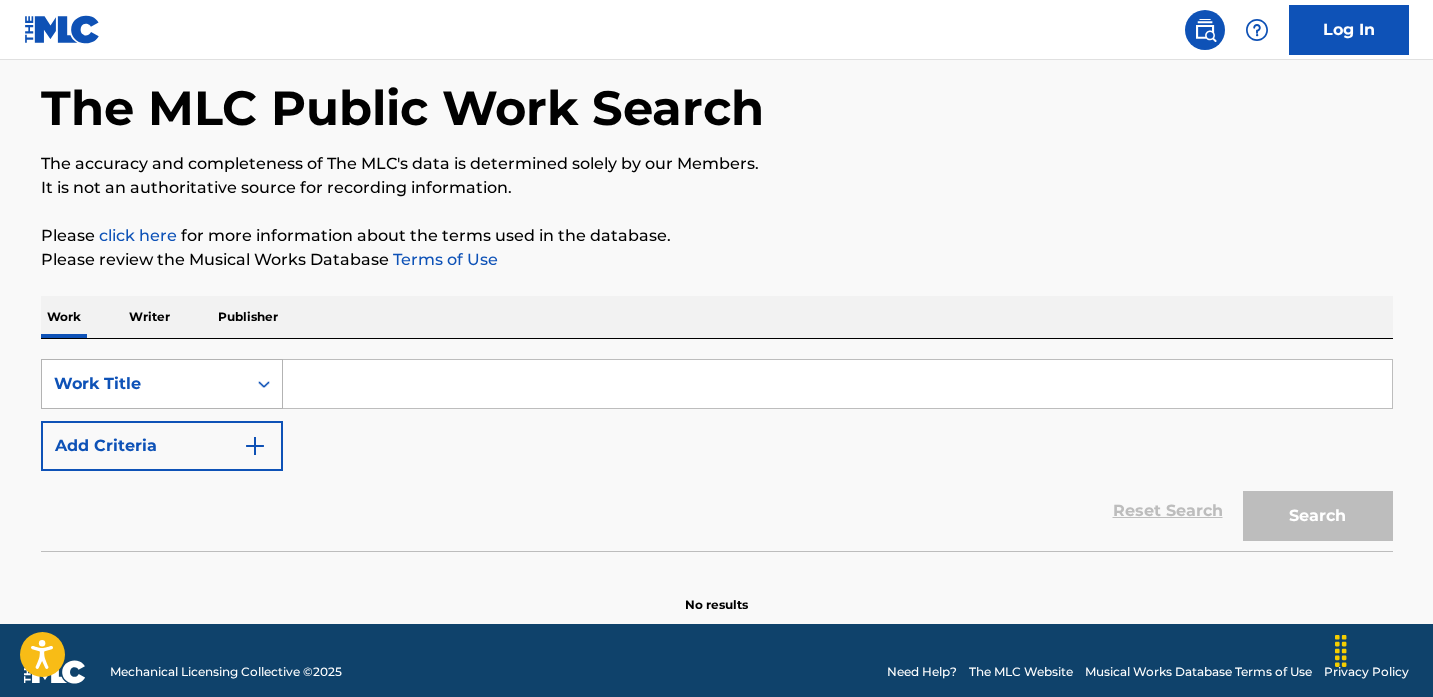 click on "Work Title" at bounding box center (162, 384) 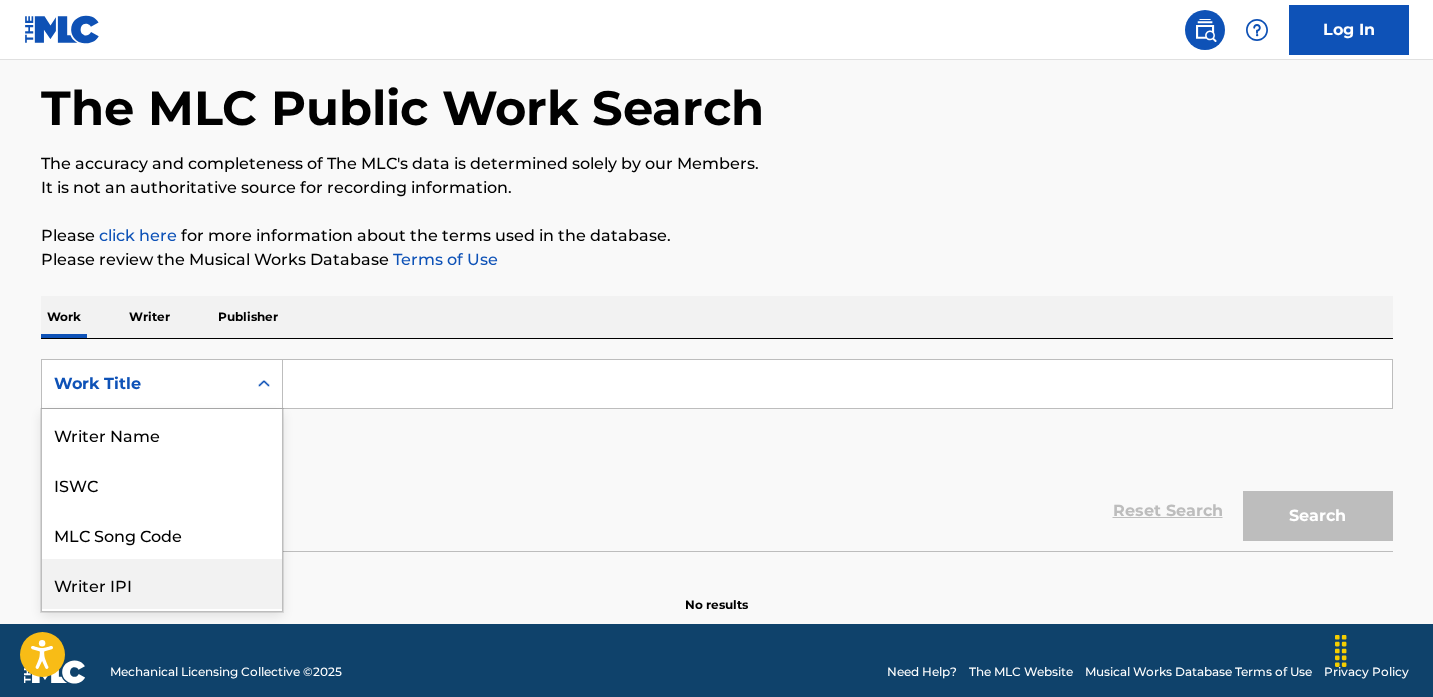 scroll, scrollTop: 99, scrollLeft: 0, axis: vertical 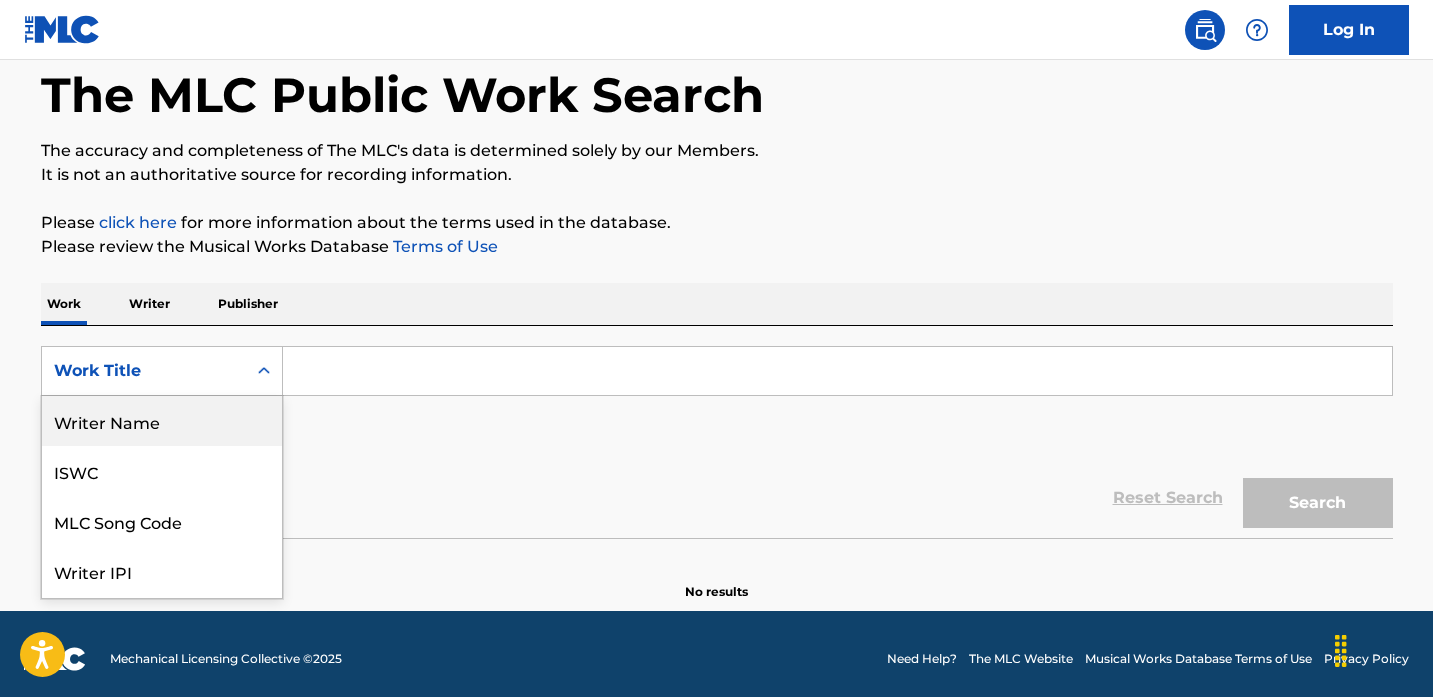 click on "Writer Name" at bounding box center (162, 421) 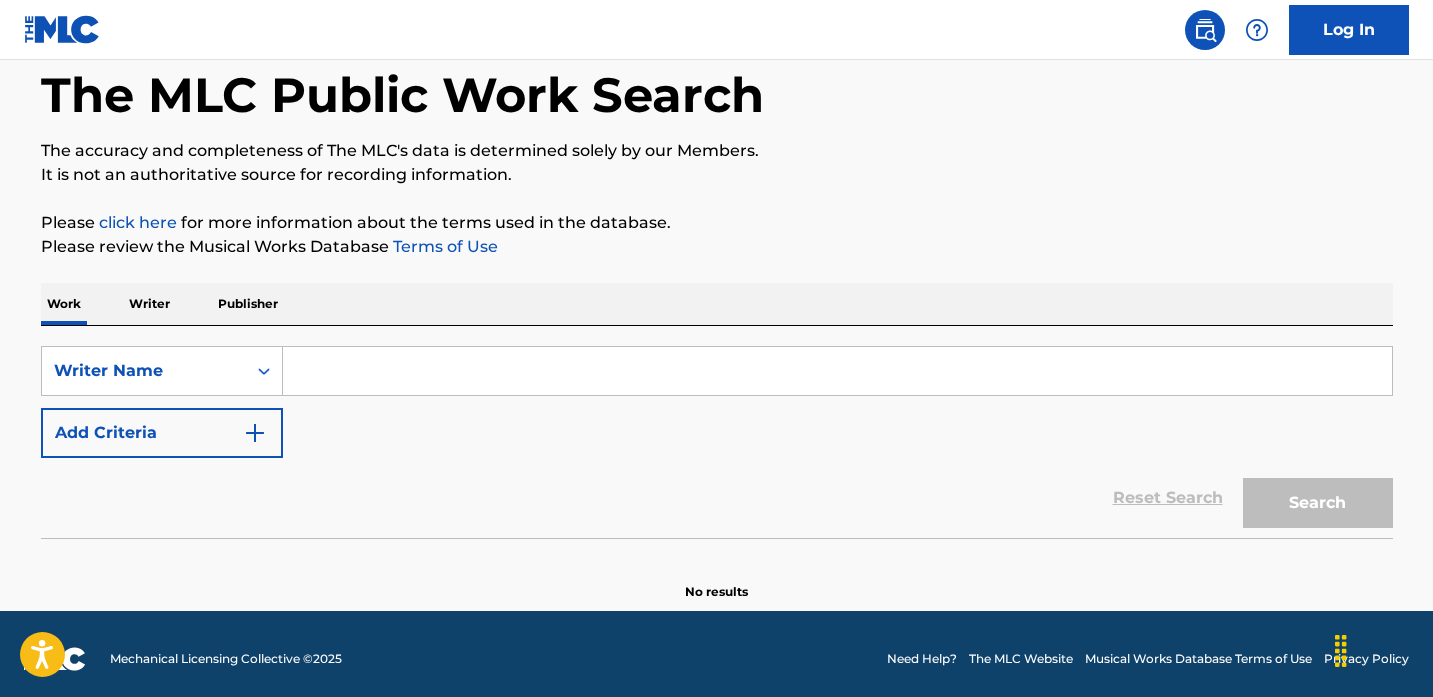 click at bounding box center [837, 371] 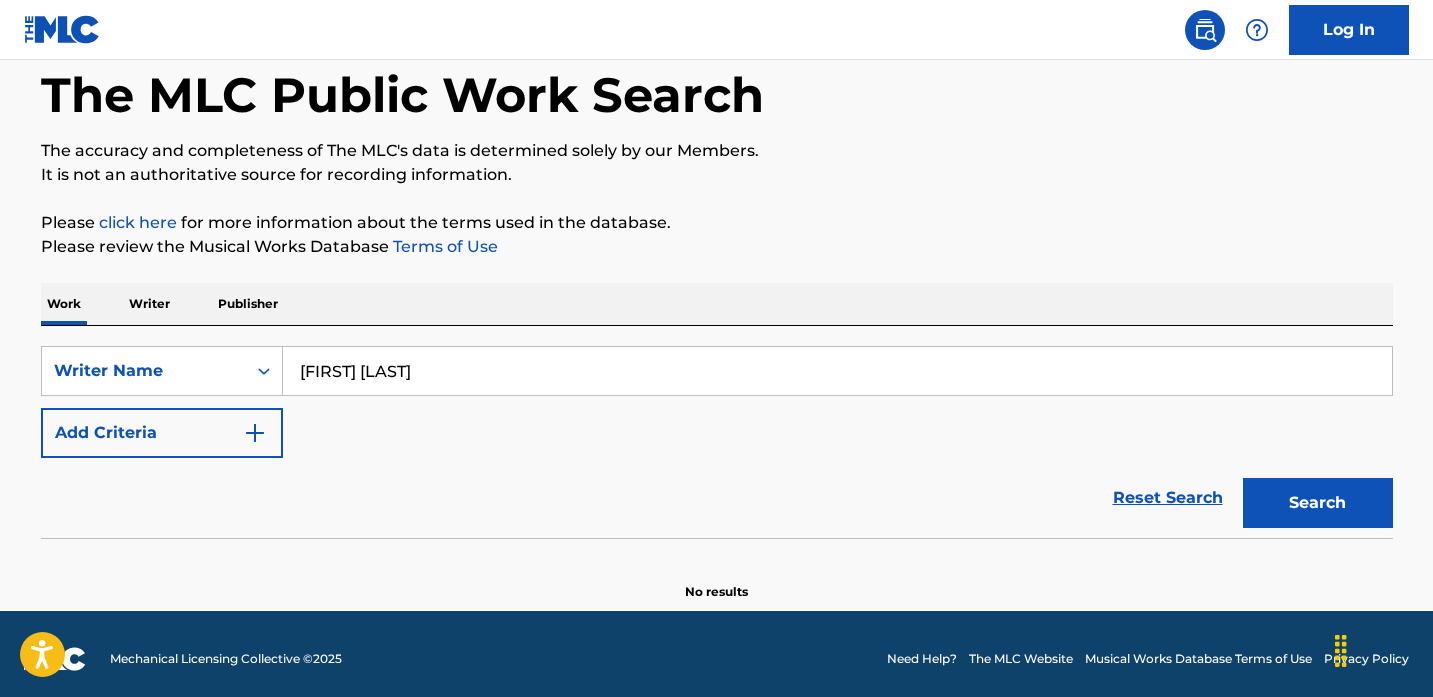 type on "[FIRST] [LAST]" 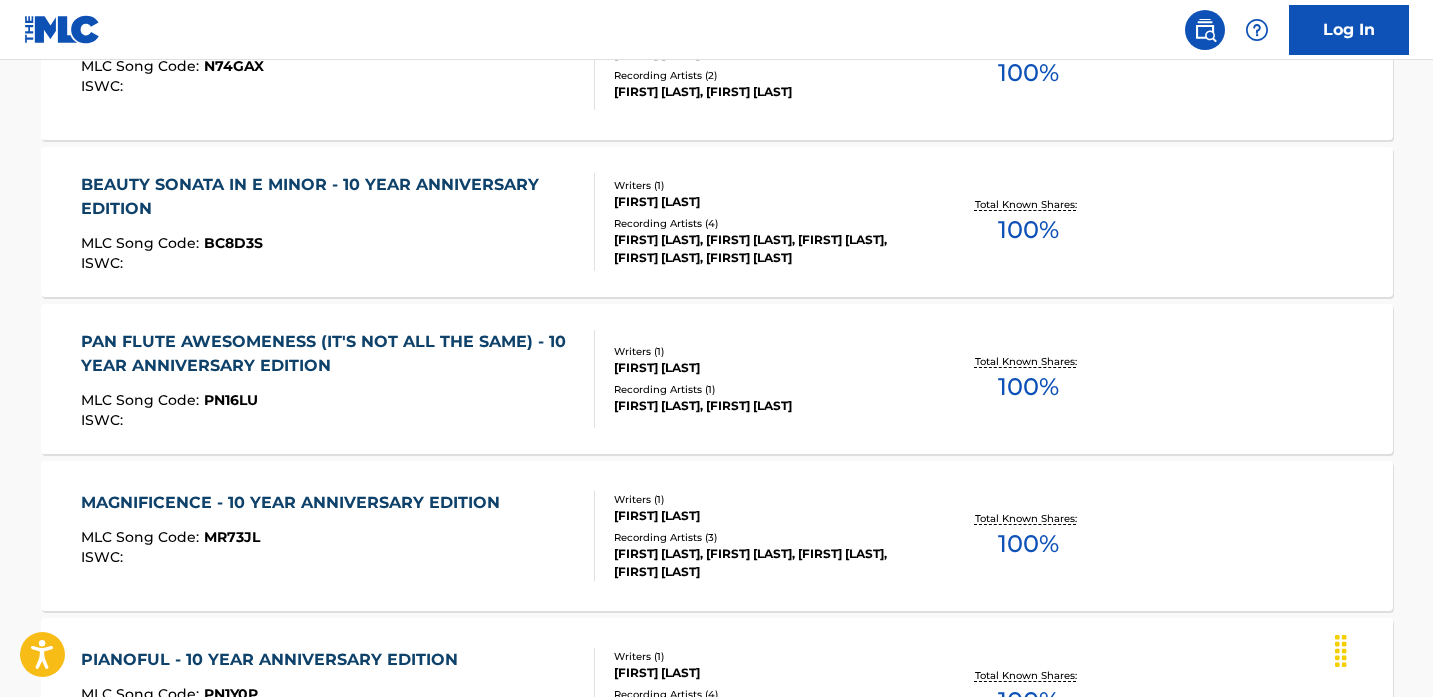 scroll, scrollTop: 1751, scrollLeft: 0, axis: vertical 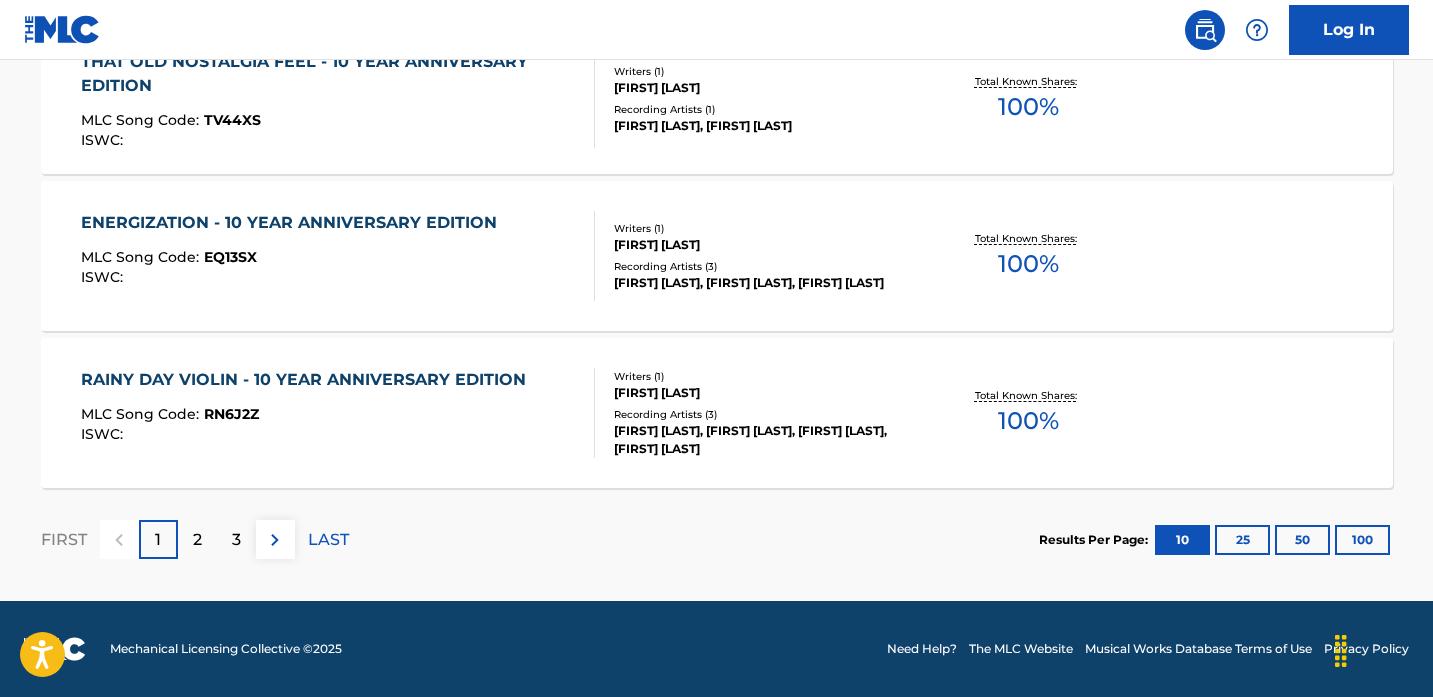 click on "2" at bounding box center [197, 540] 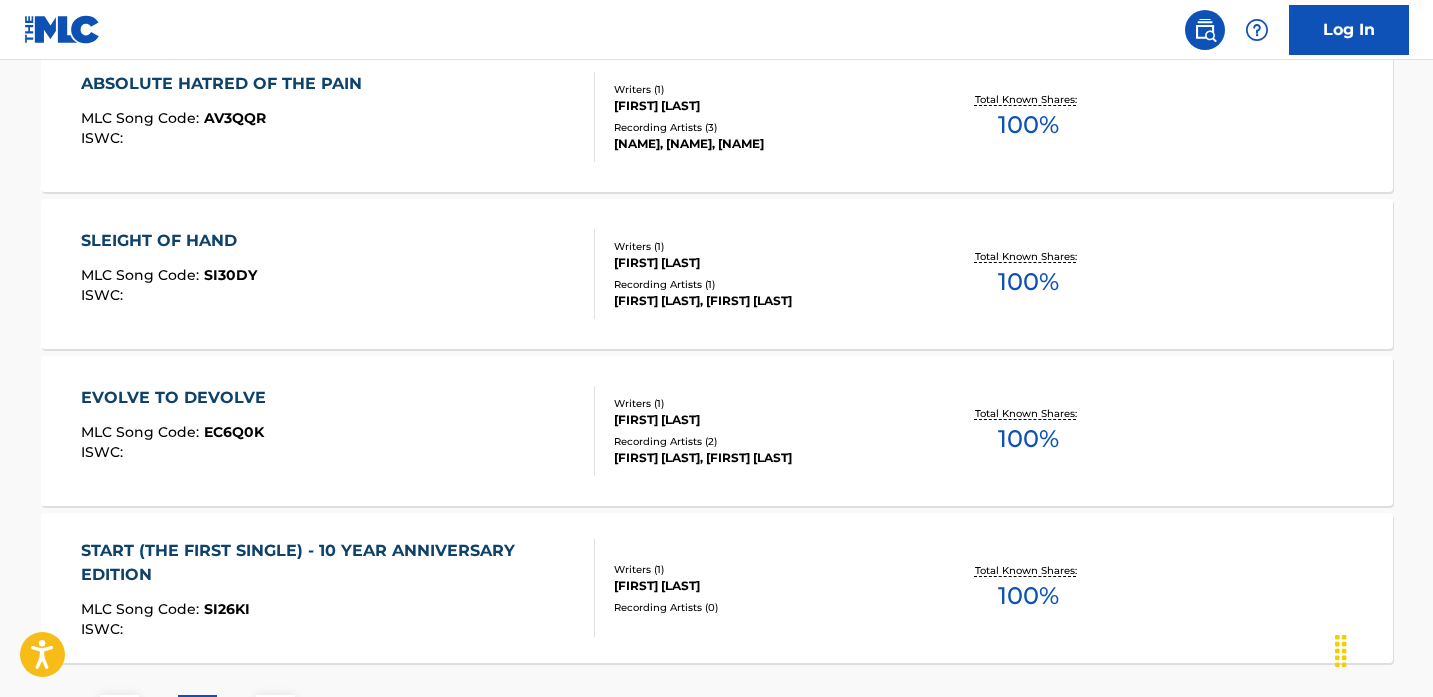 scroll, scrollTop: 1696, scrollLeft: 0, axis: vertical 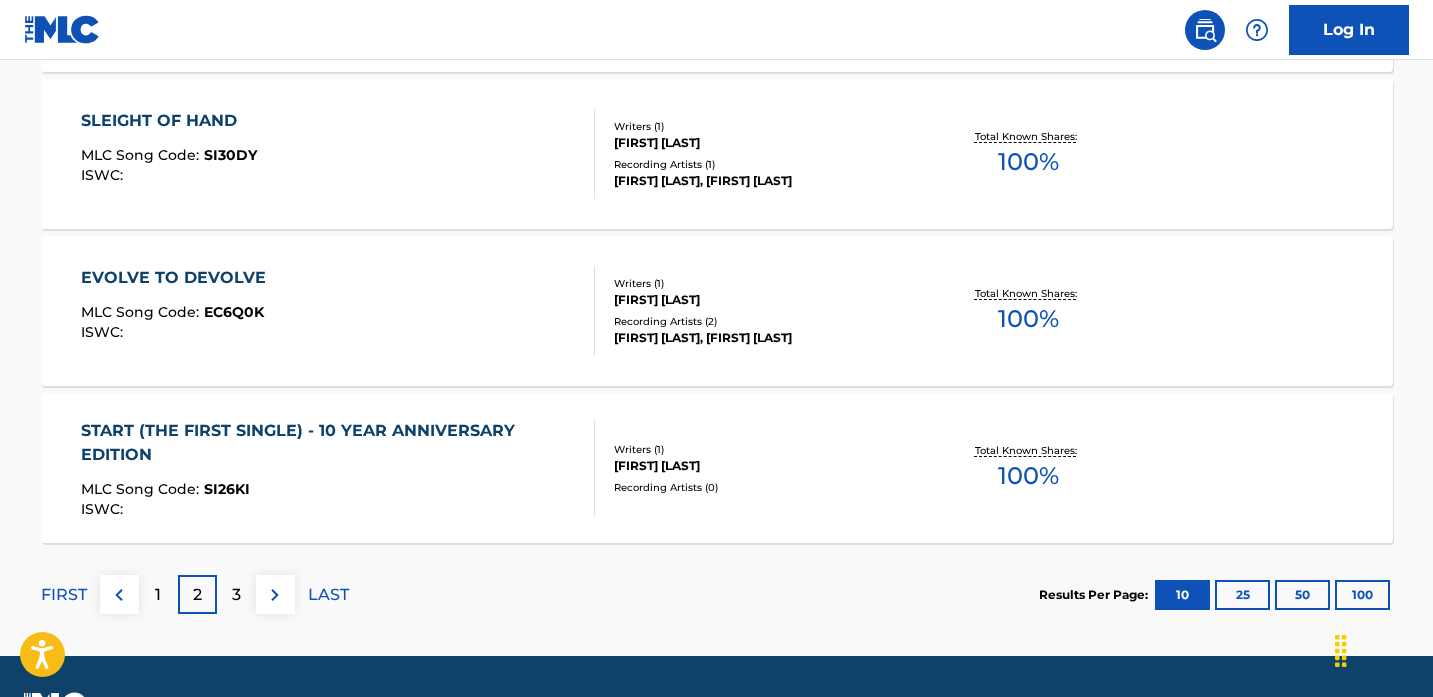 click on "3" at bounding box center [236, 595] 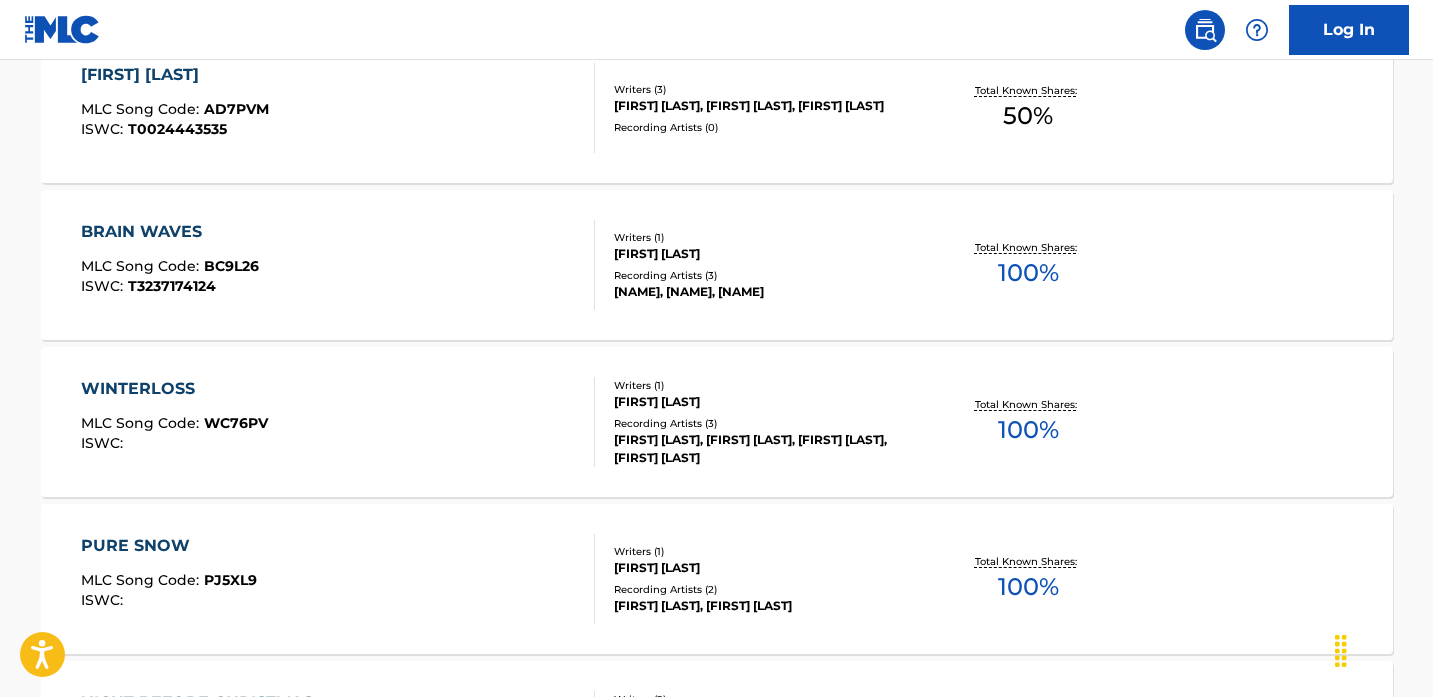 scroll, scrollTop: 1664, scrollLeft: 0, axis: vertical 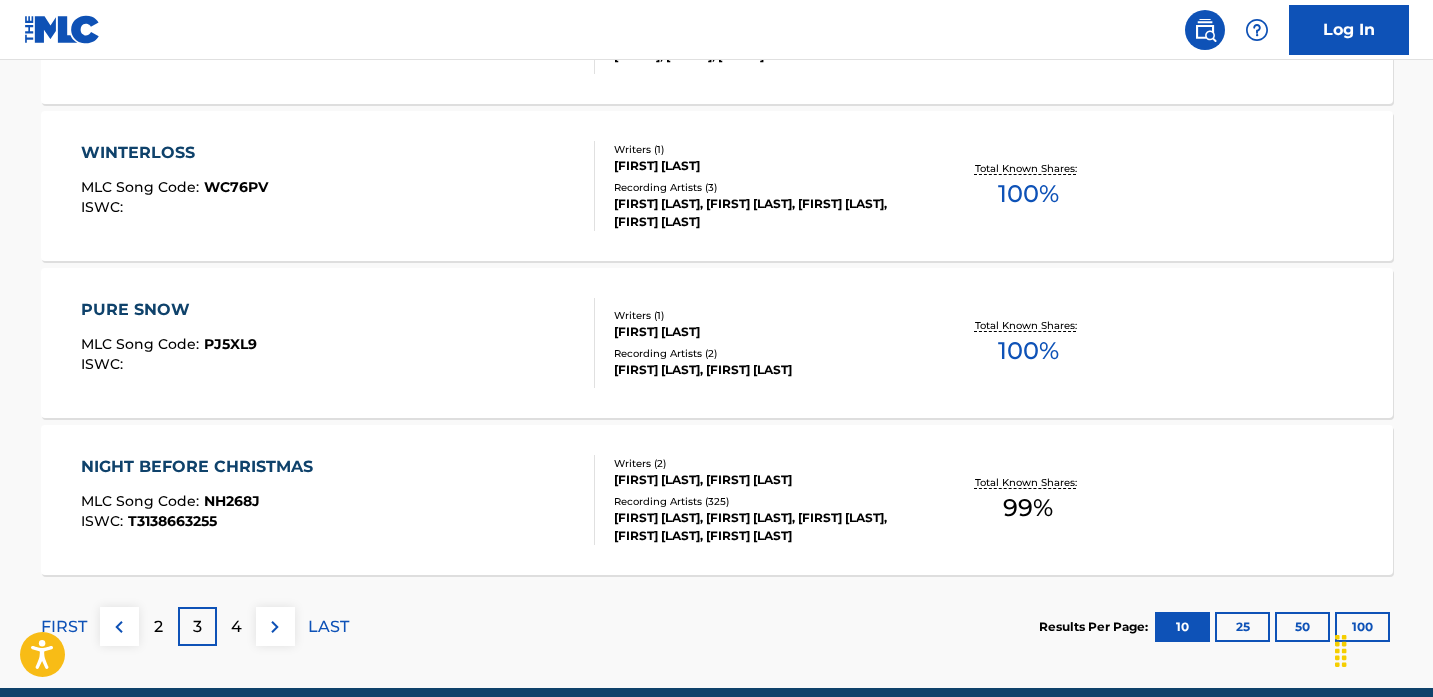 click on "4" at bounding box center [236, 626] 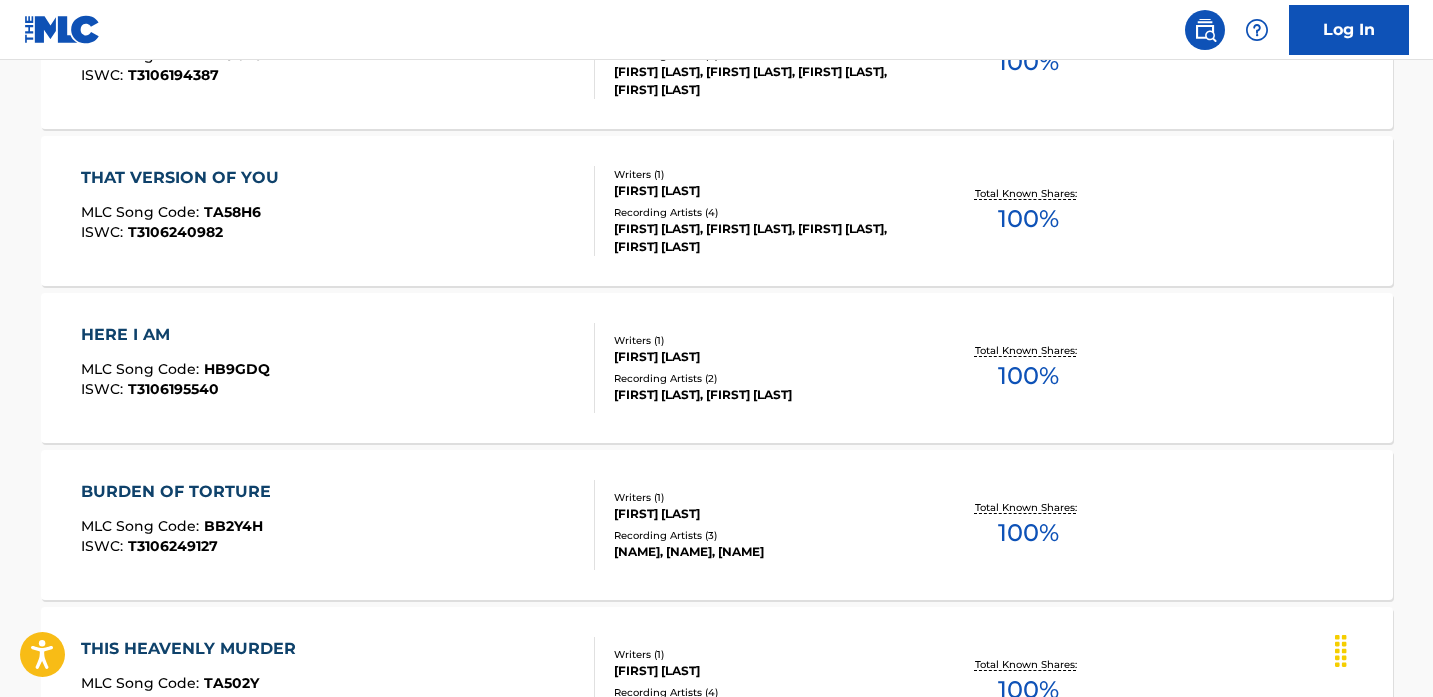scroll, scrollTop: 1314, scrollLeft: 0, axis: vertical 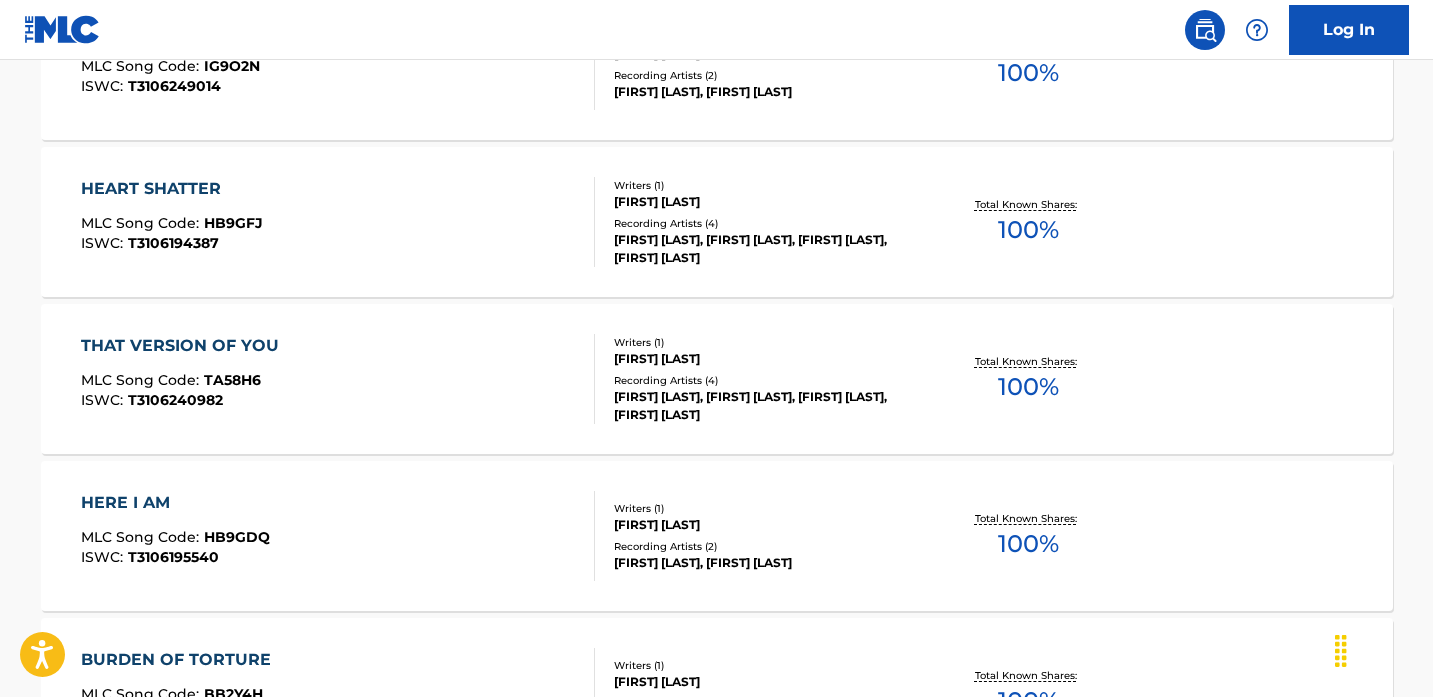 click on "[FIRST] [LAST], [FIRST] [LAST], [FIRST] [LAST], [FIRST] [LAST]" at bounding box center (765, 406) 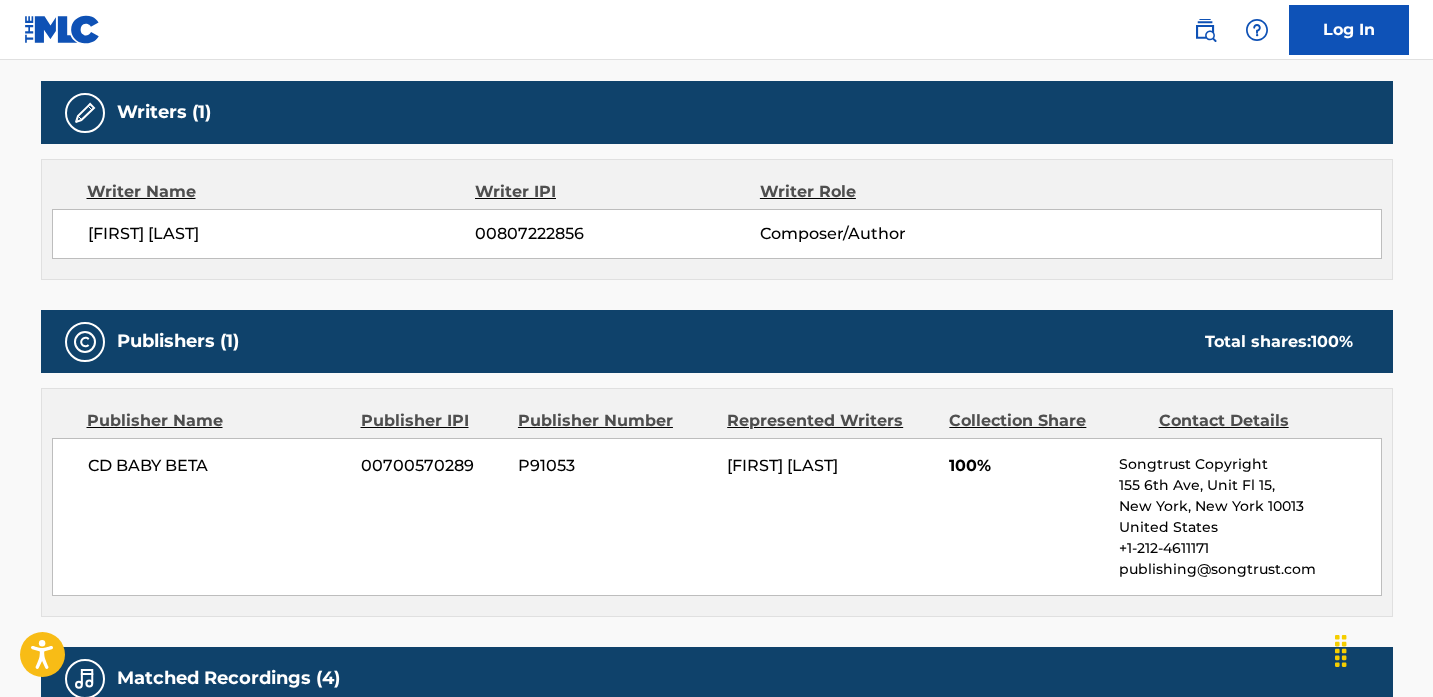 scroll, scrollTop: 0, scrollLeft: 0, axis: both 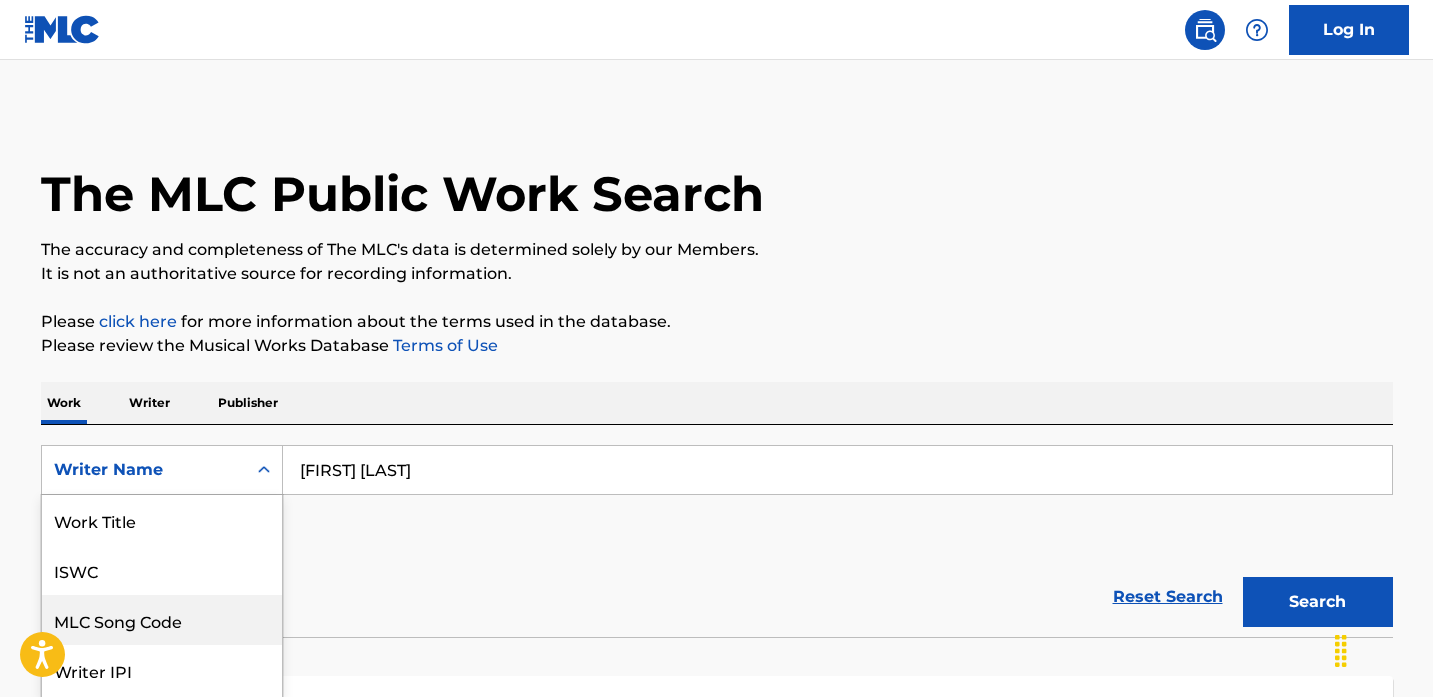 click on "MLC Song Code, 3 of 8. 8 results available. Use Up and Down to choose options, press Enter to select the currently focused option, press Escape to exit the menu, press Tab to select the option and exit the menu. Writer Name Work Title ISWC MLC Song Code Writer IPI Publisher Name Publisher IPI MLC Publisher Number Writer Name" at bounding box center [162, 470] 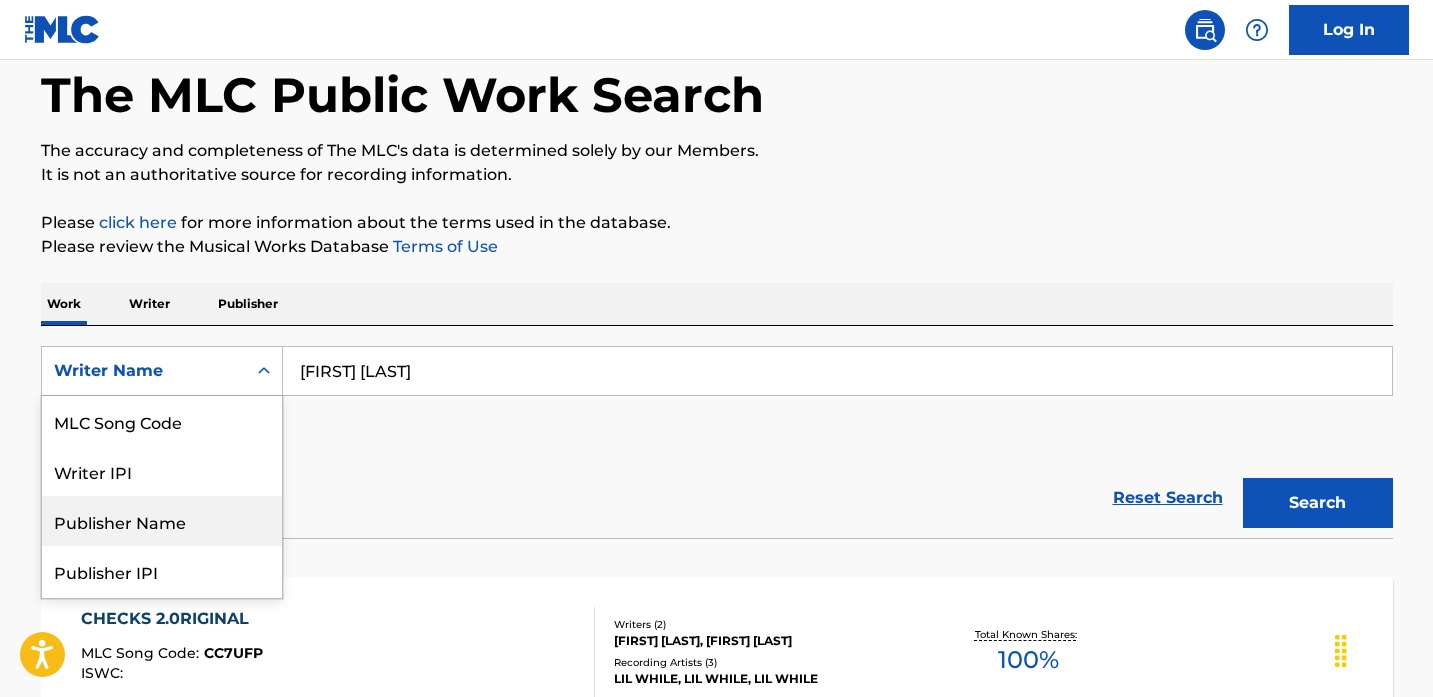 scroll, scrollTop: 0, scrollLeft: 0, axis: both 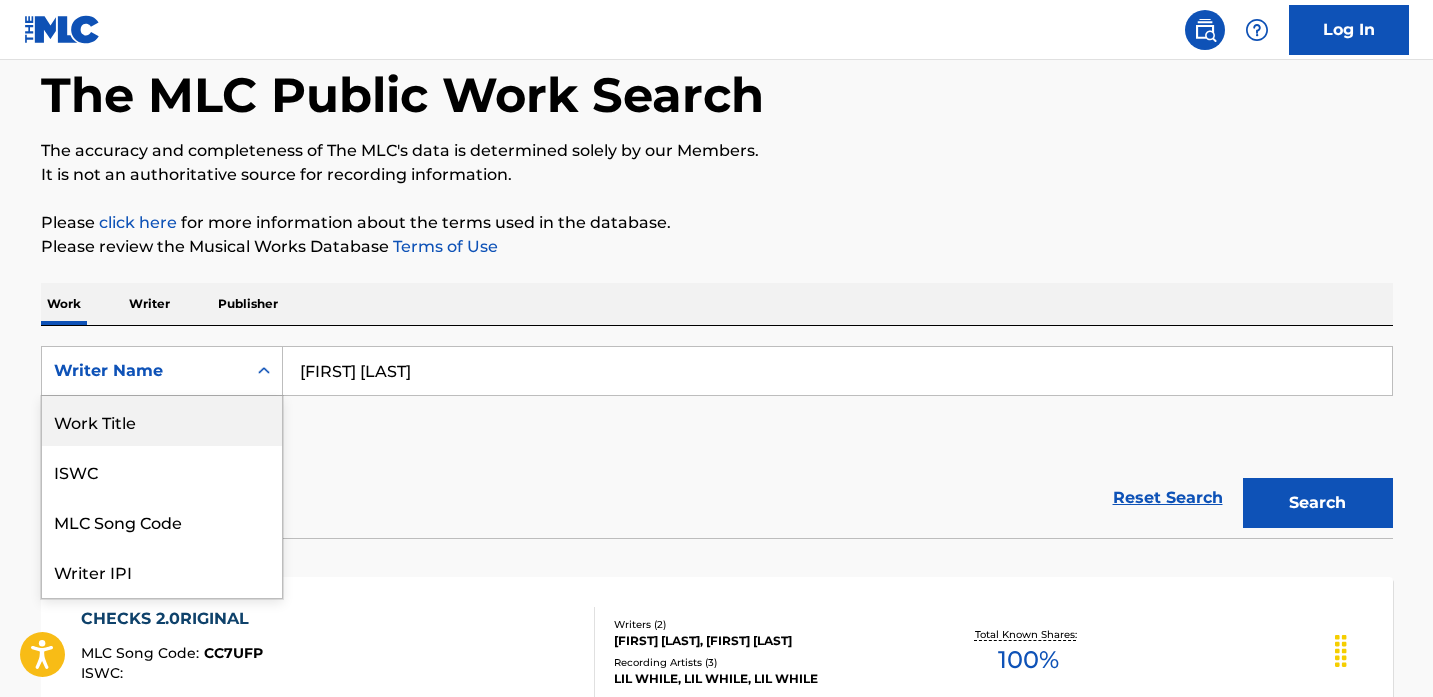 click on "Work Title" at bounding box center (162, 421) 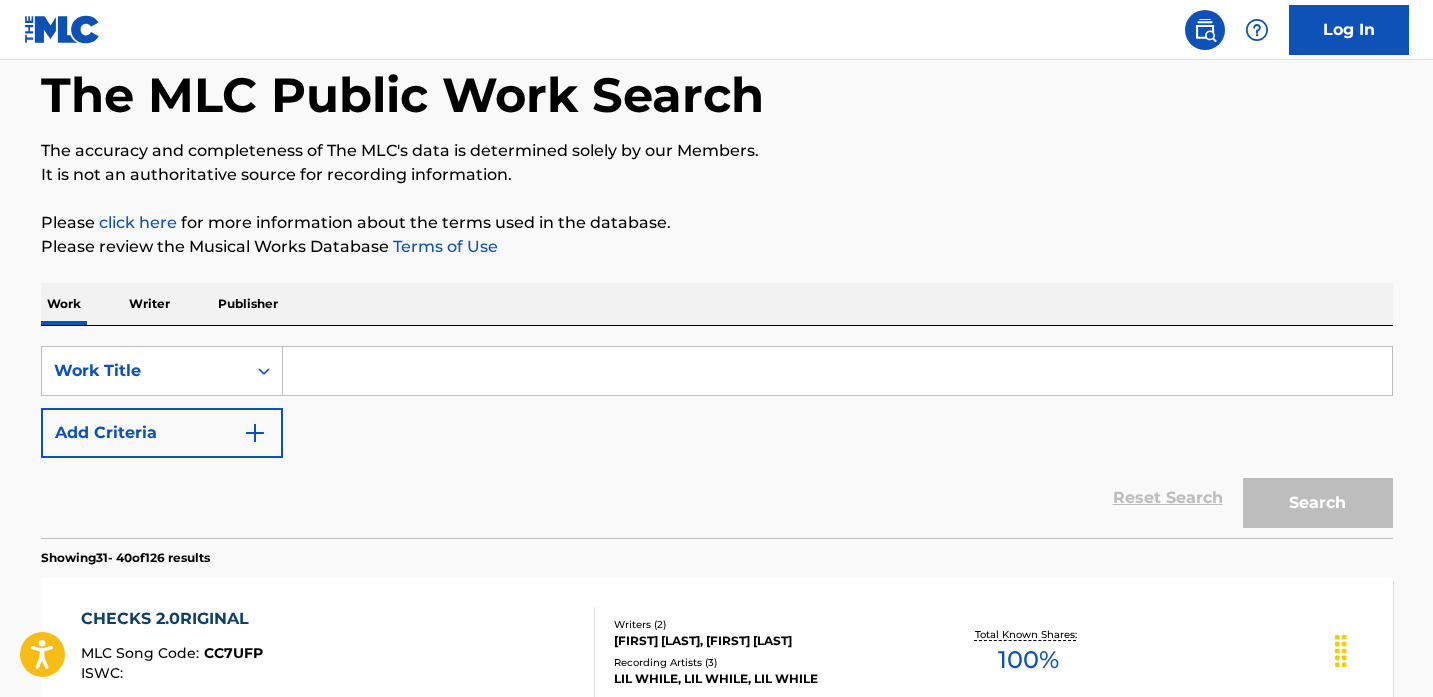 click at bounding box center [837, 371] 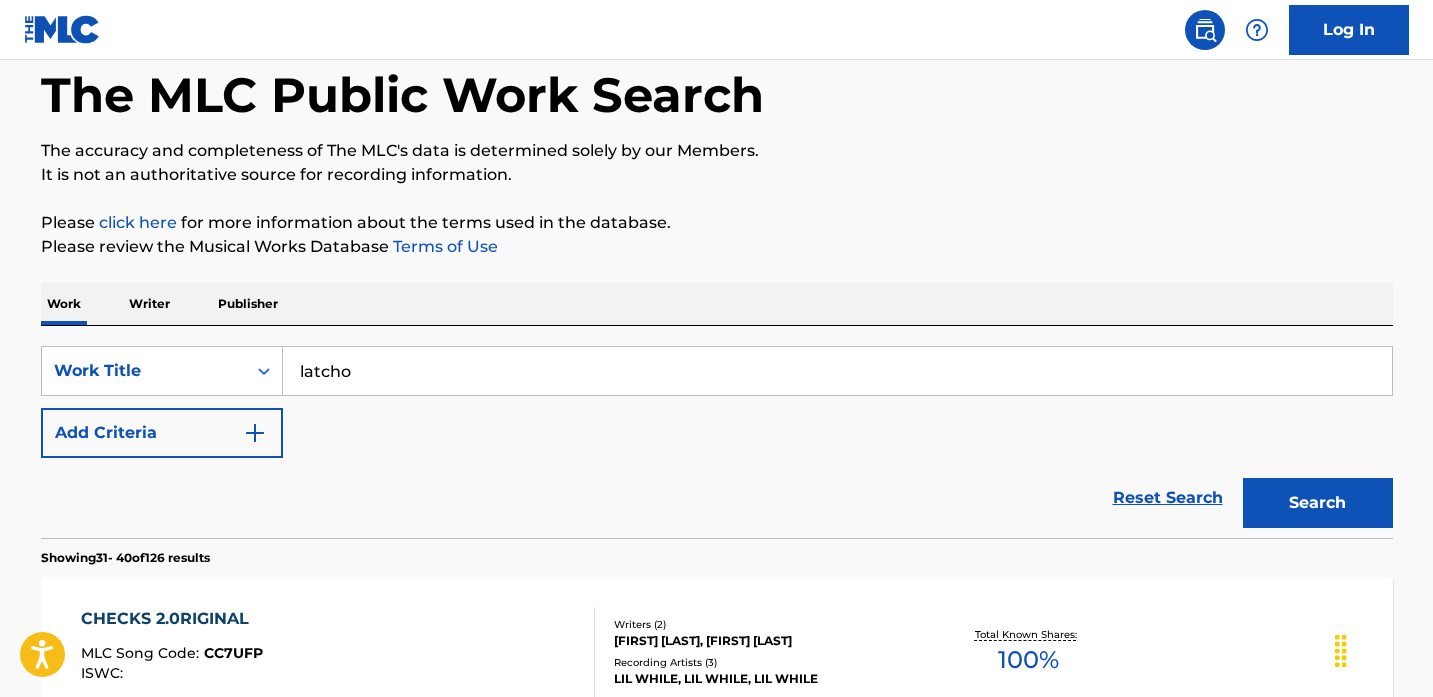 click on "latcho" at bounding box center (837, 371) 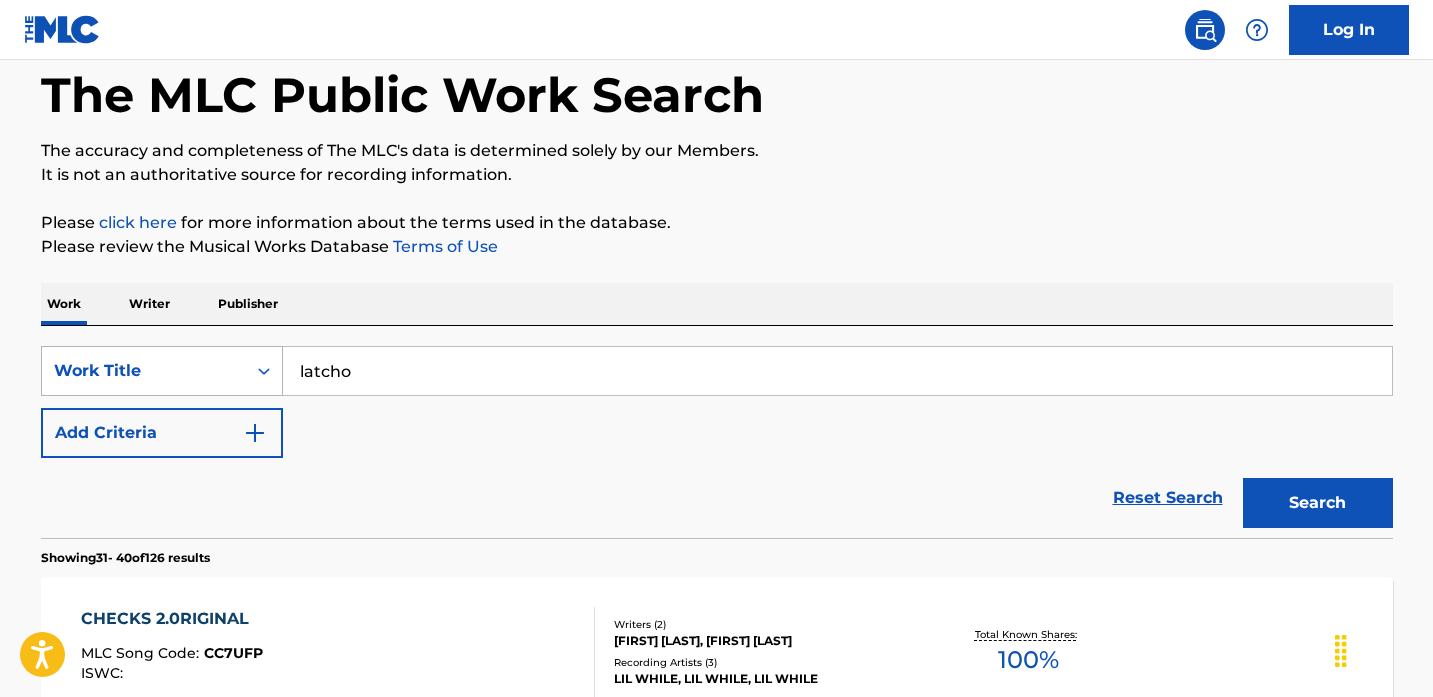 drag, startPoint x: 399, startPoint y: 368, endPoint x: 154, endPoint y: 367, distance: 245.00204 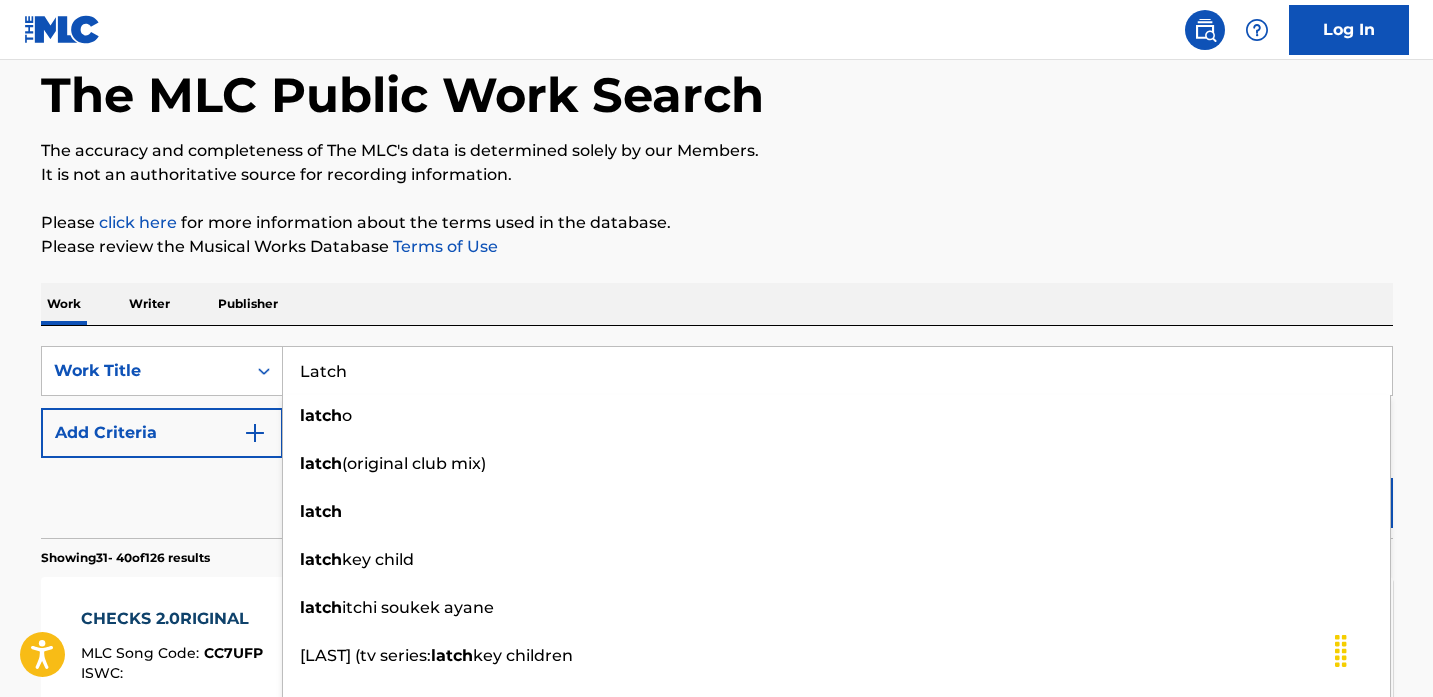 type on "Latch" 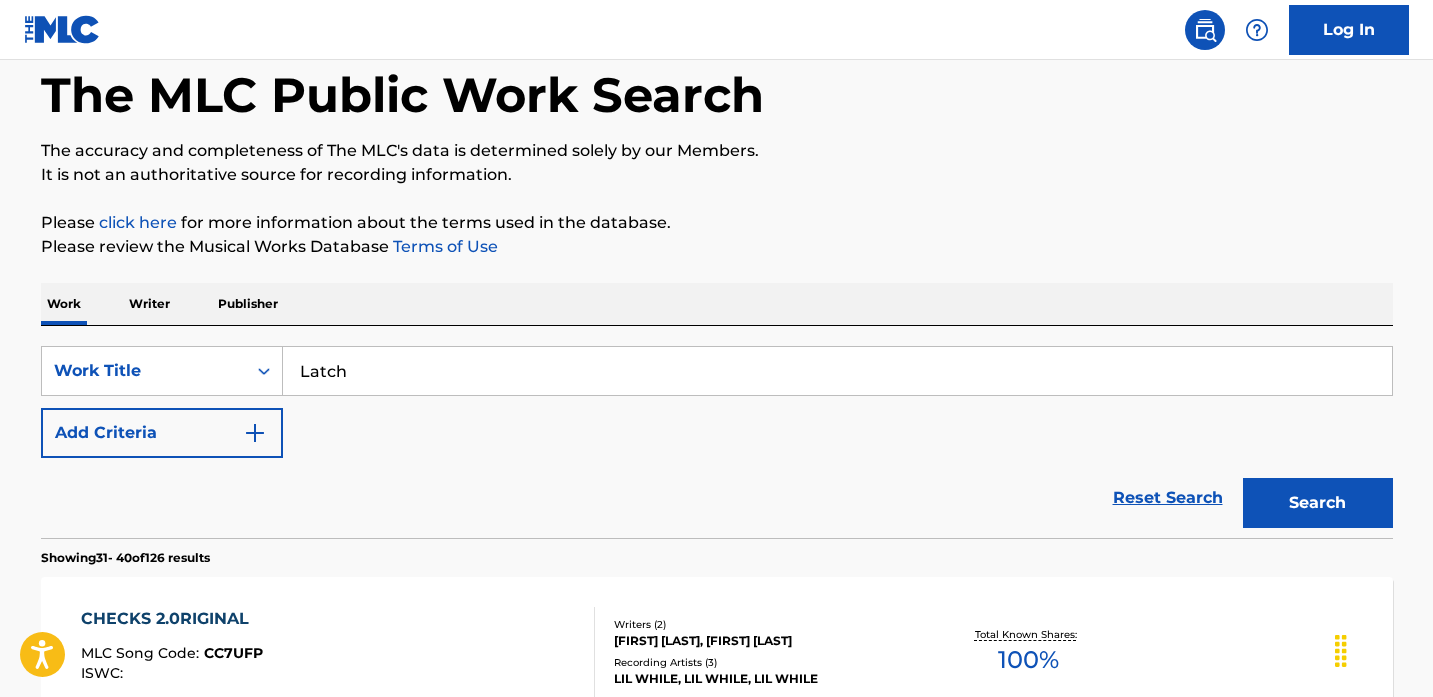 click on "Search" at bounding box center (1318, 503) 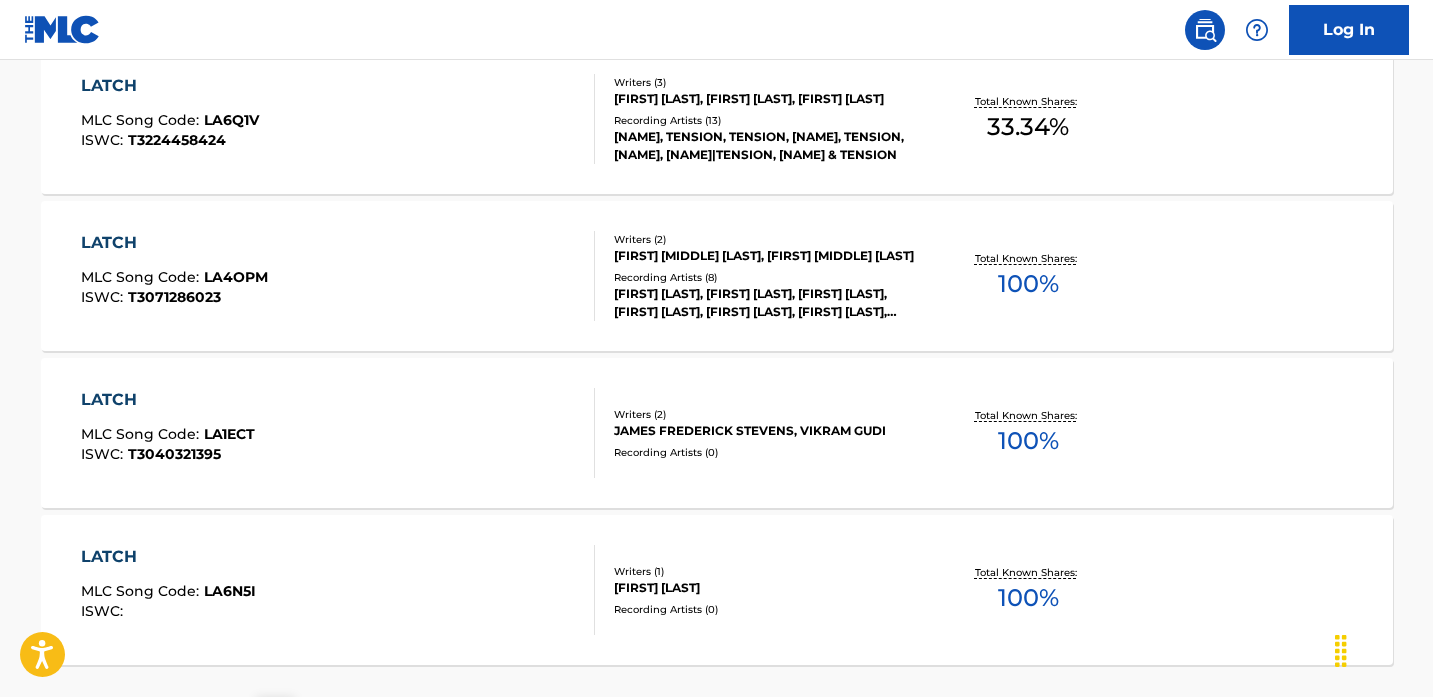 scroll, scrollTop: 1751, scrollLeft: 0, axis: vertical 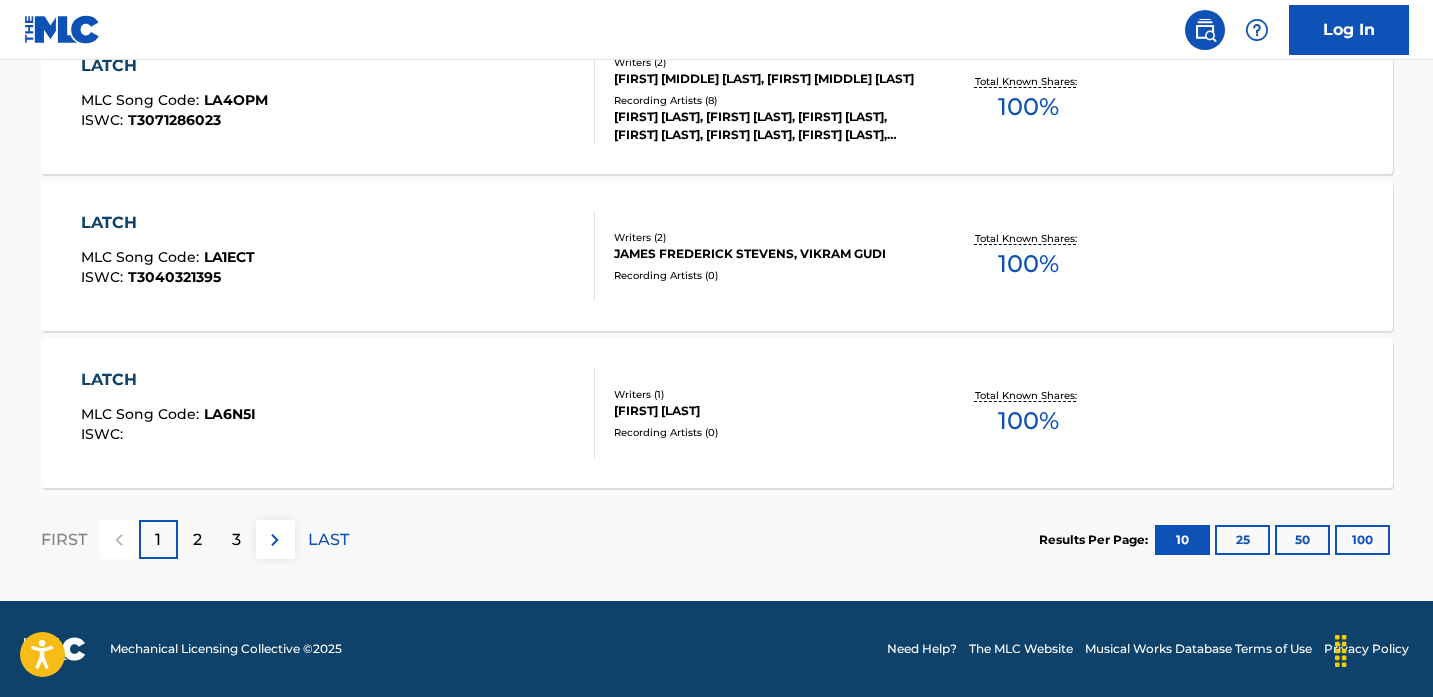 click on "2" at bounding box center [197, 539] 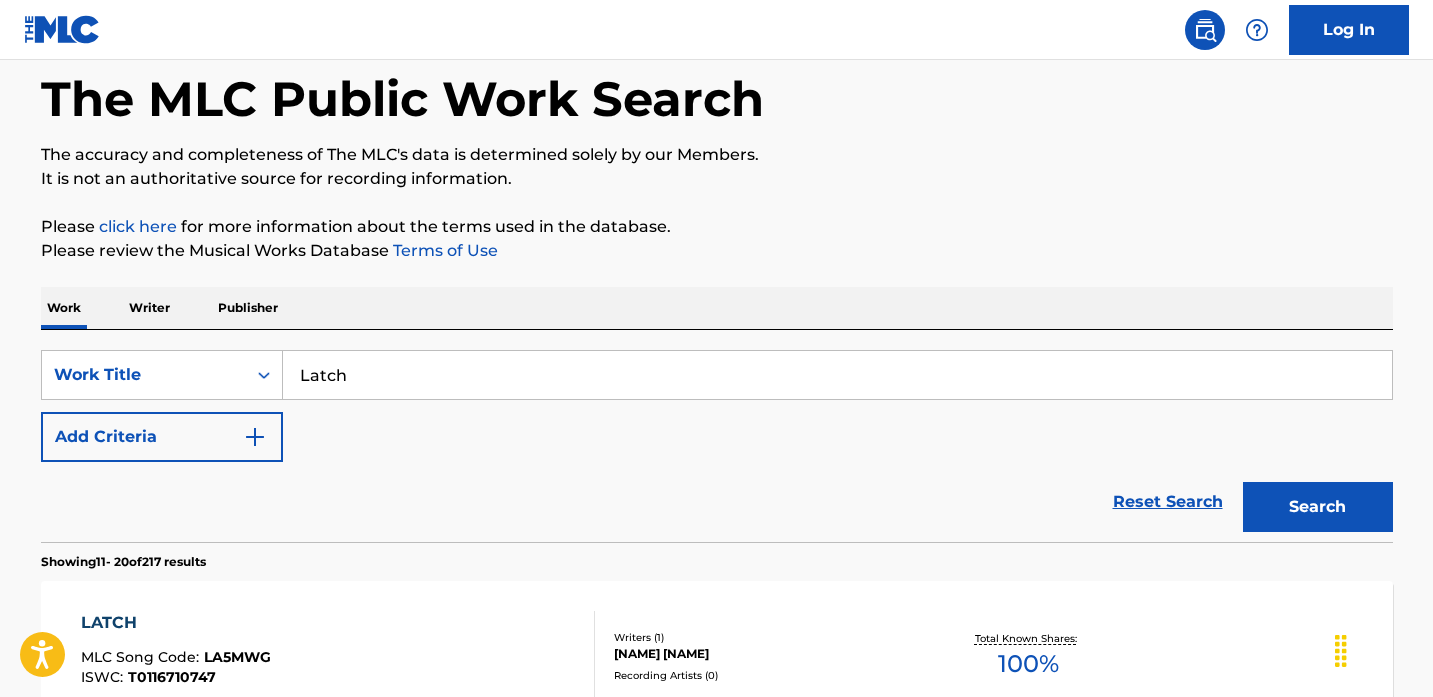 scroll, scrollTop: 82, scrollLeft: 0, axis: vertical 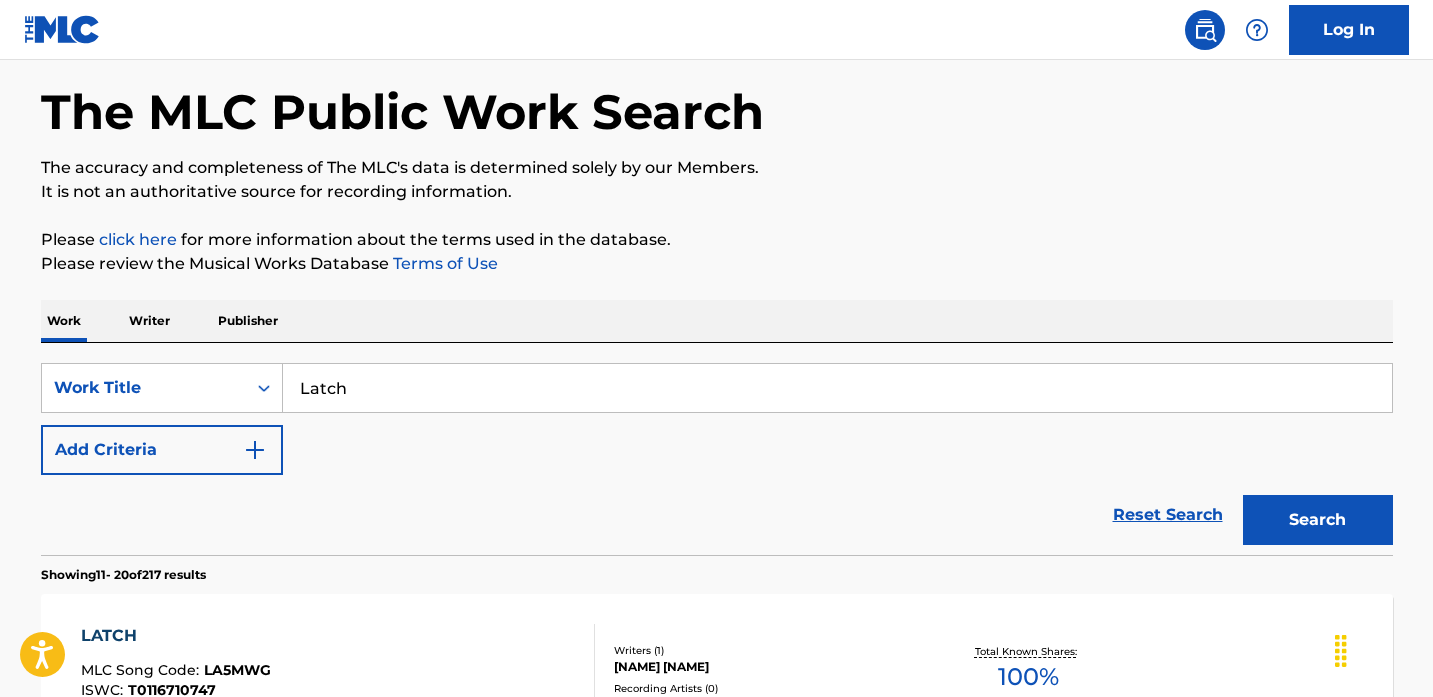click on "Add Criteria" at bounding box center [162, 450] 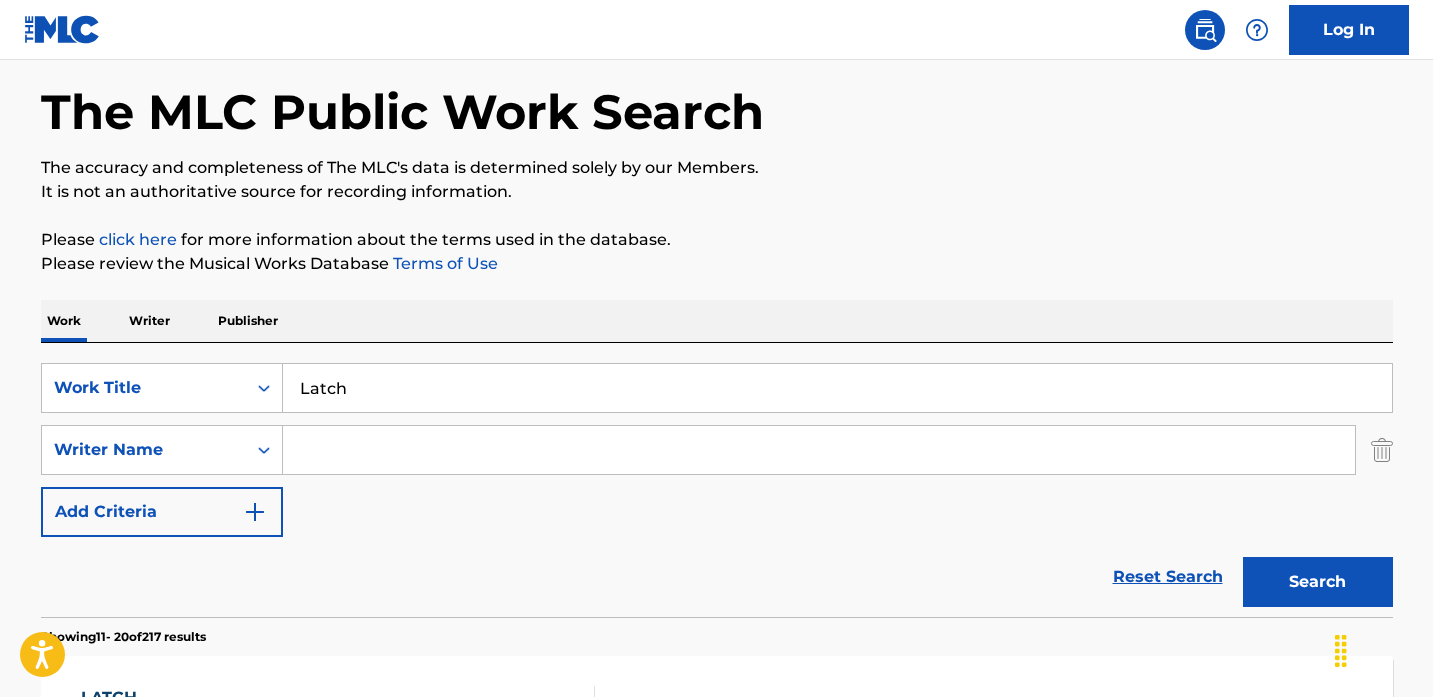 click at bounding box center (819, 450) 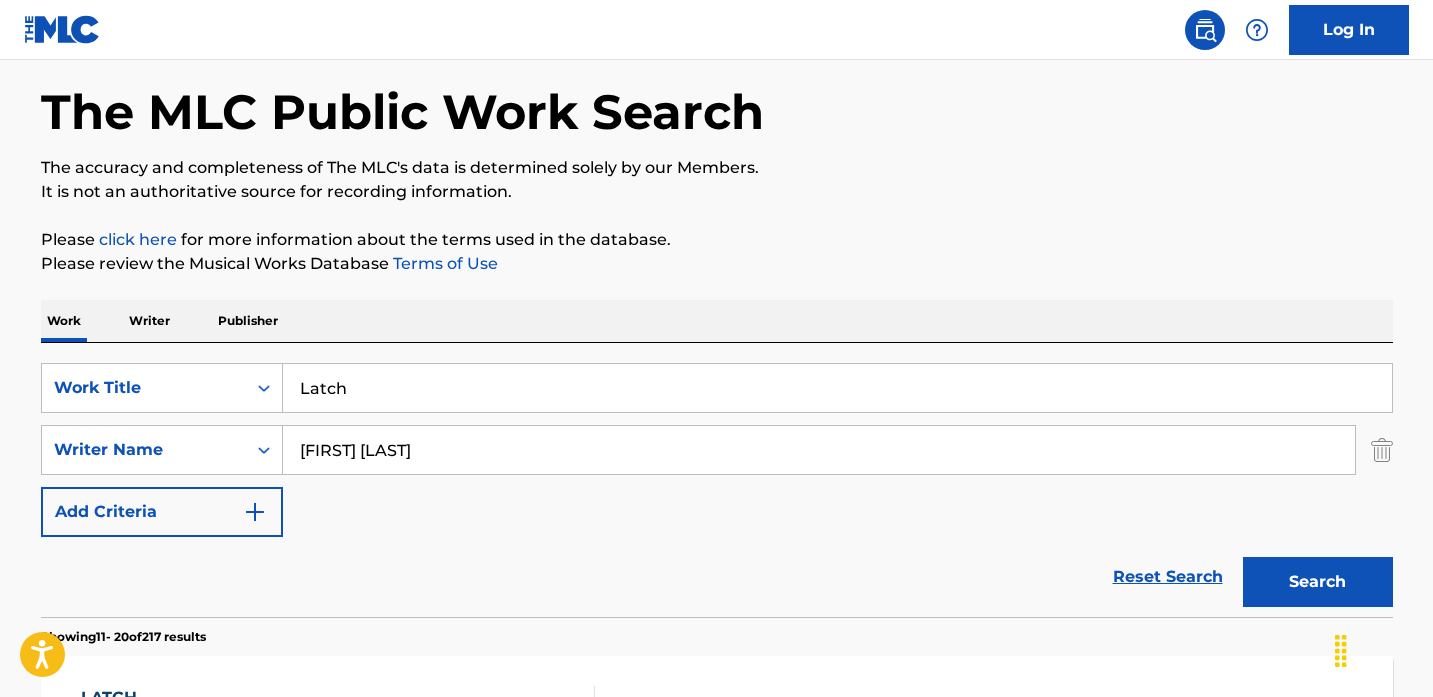 click on "Search" at bounding box center [1318, 582] 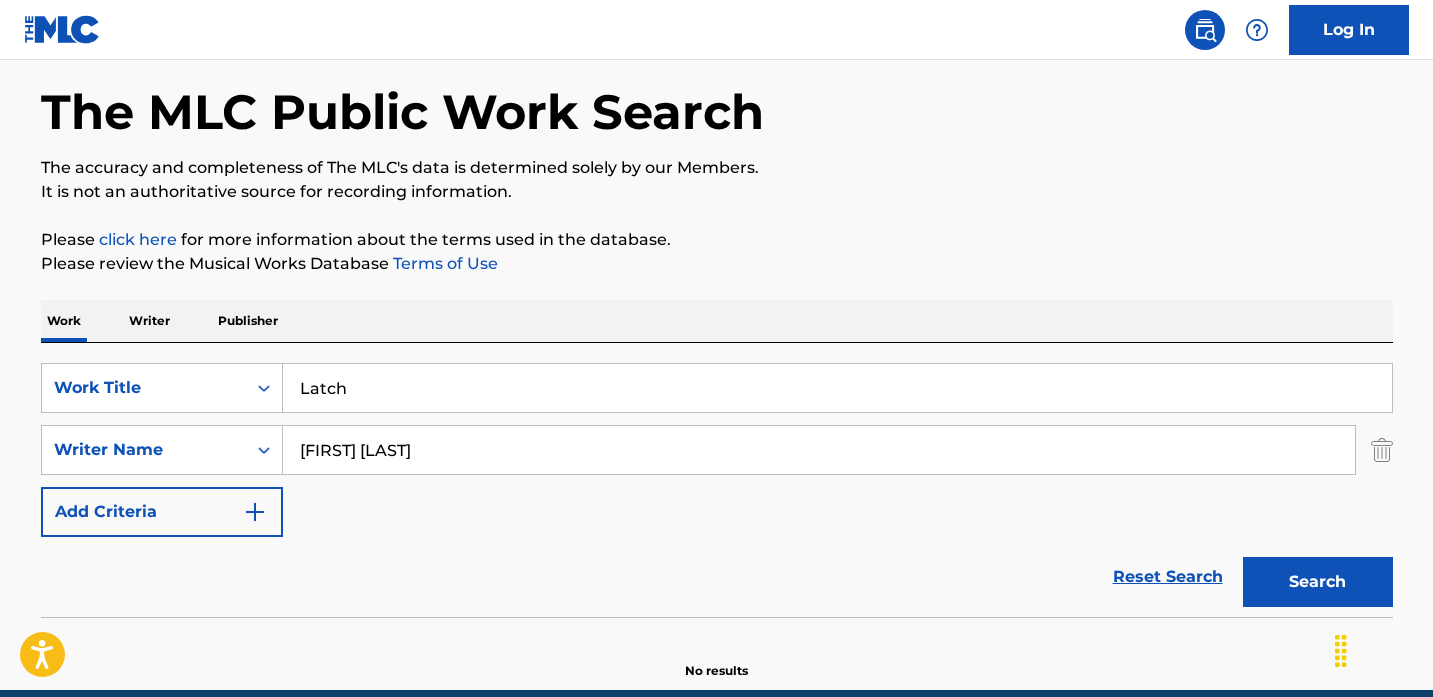 scroll, scrollTop: 171, scrollLeft: 0, axis: vertical 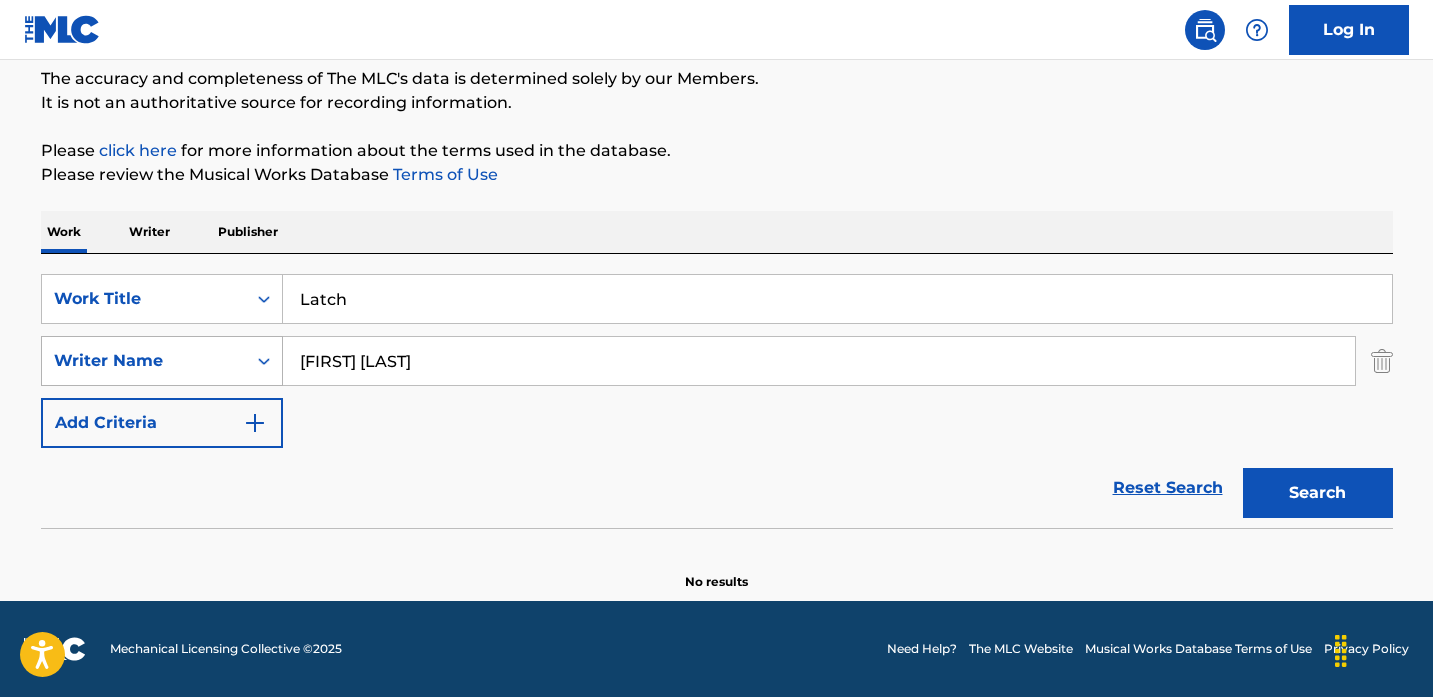 drag, startPoint x: 445, startPoint y: 365, endPoint x: 102, endPoint y: 362, distance: 343.01312 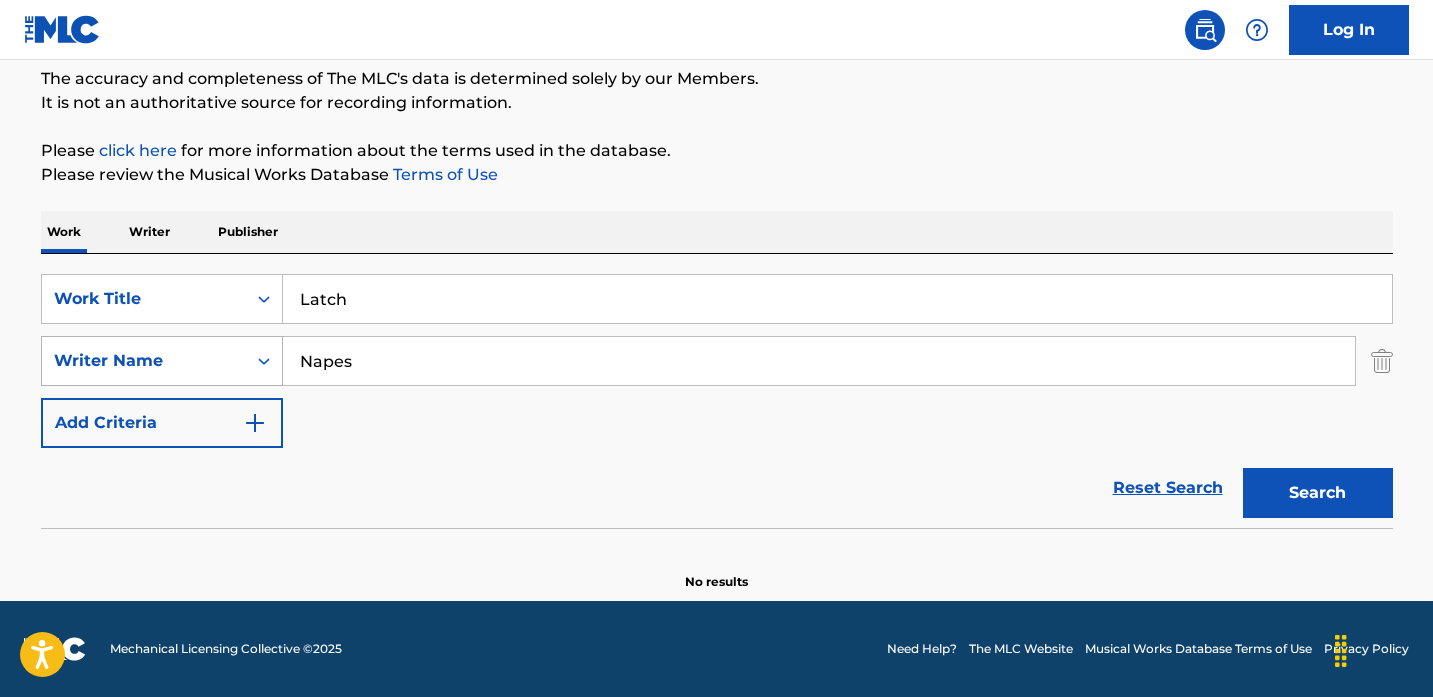 type on "Napes" 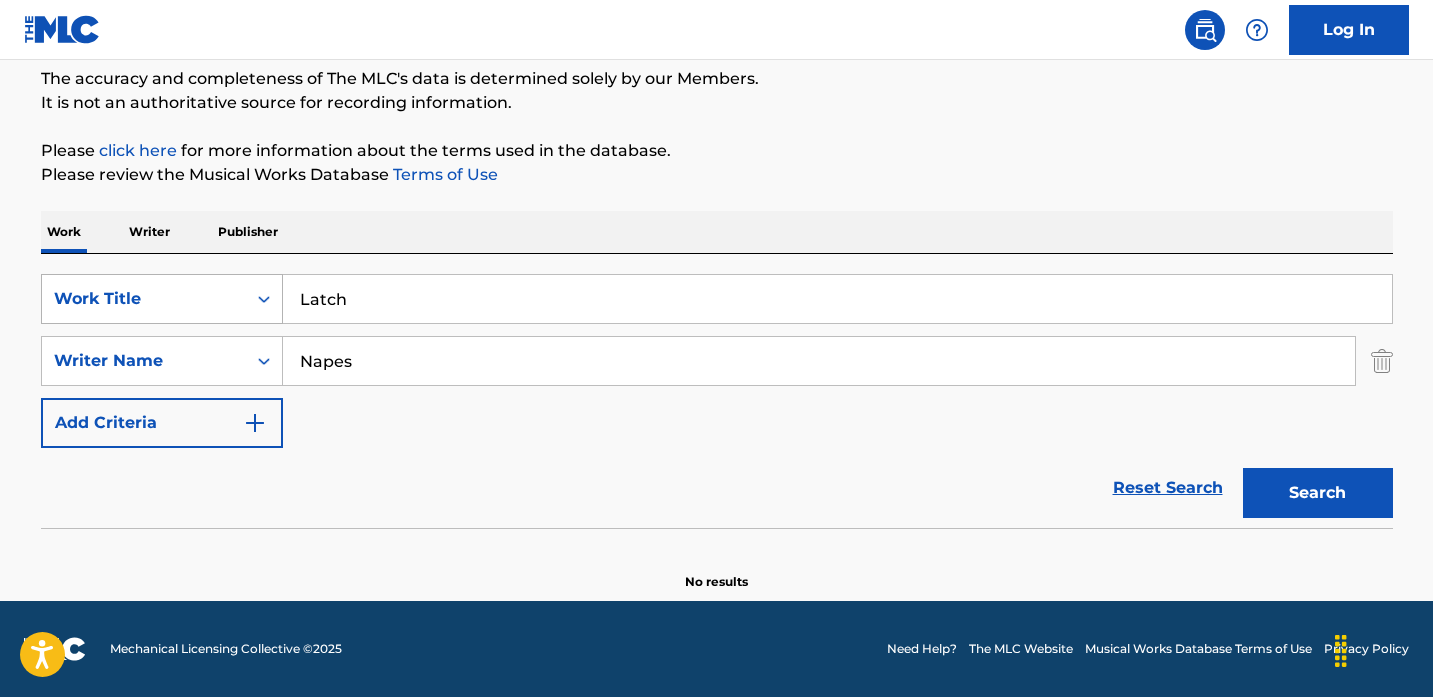 drag, startPoint x: 385, startPoint y: 297, endPoint x: 215, endPoint y: 294, distance: 170.02647 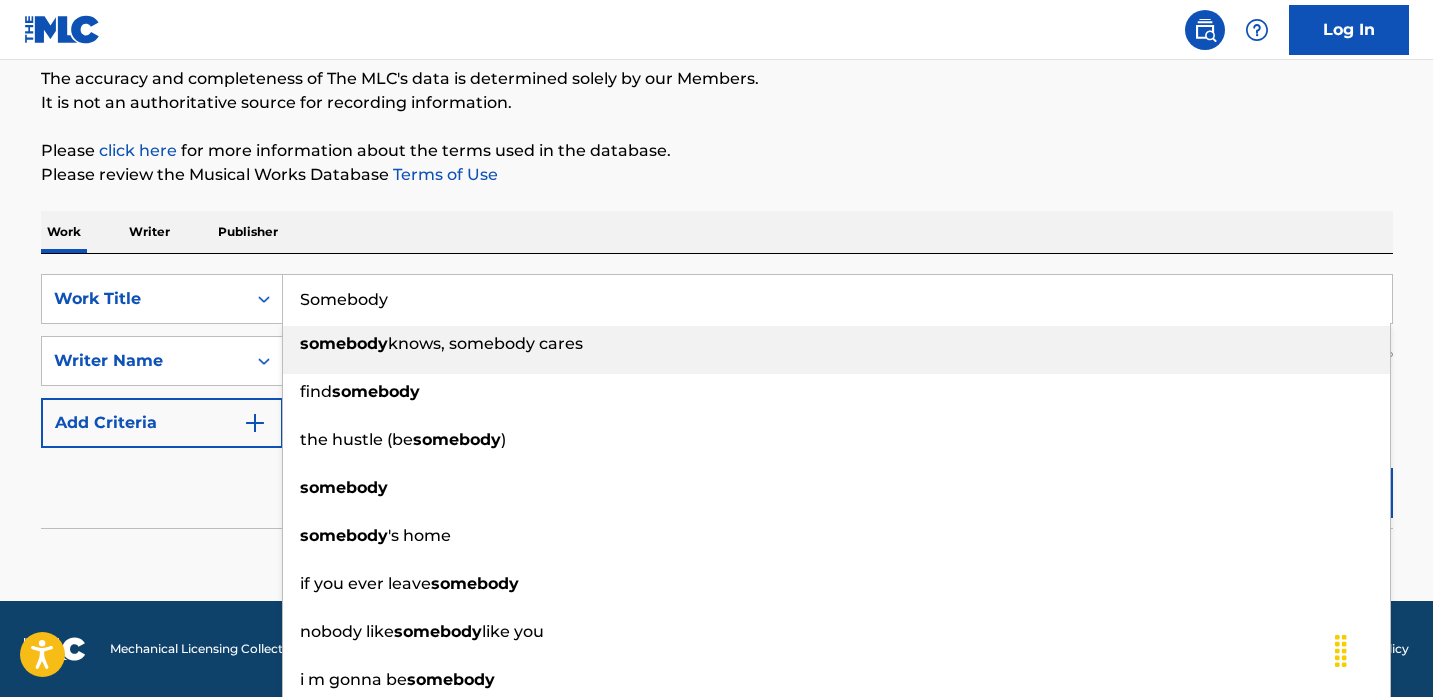 type on "Somebody" 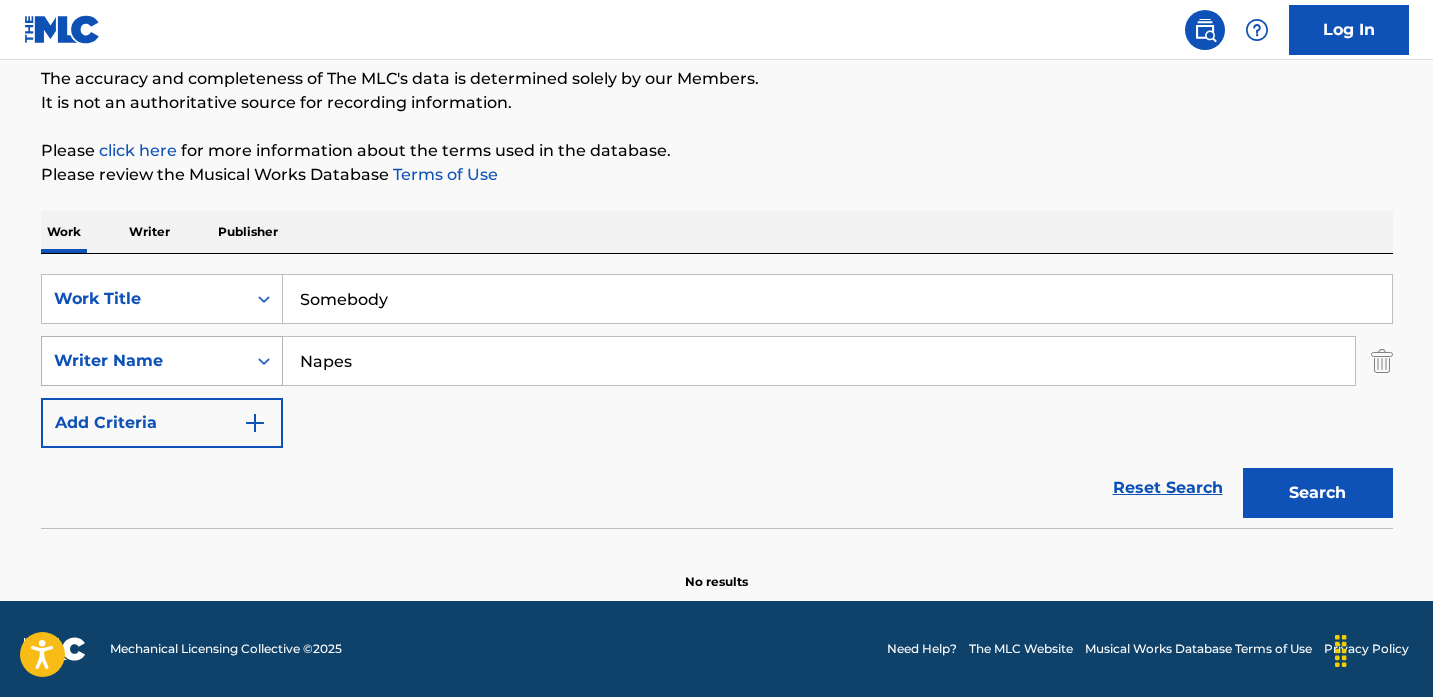 drag, startPoint x: 432, startPoint y: 373, endPoint x: 146, endPoint y: 349, distance: 287.00522 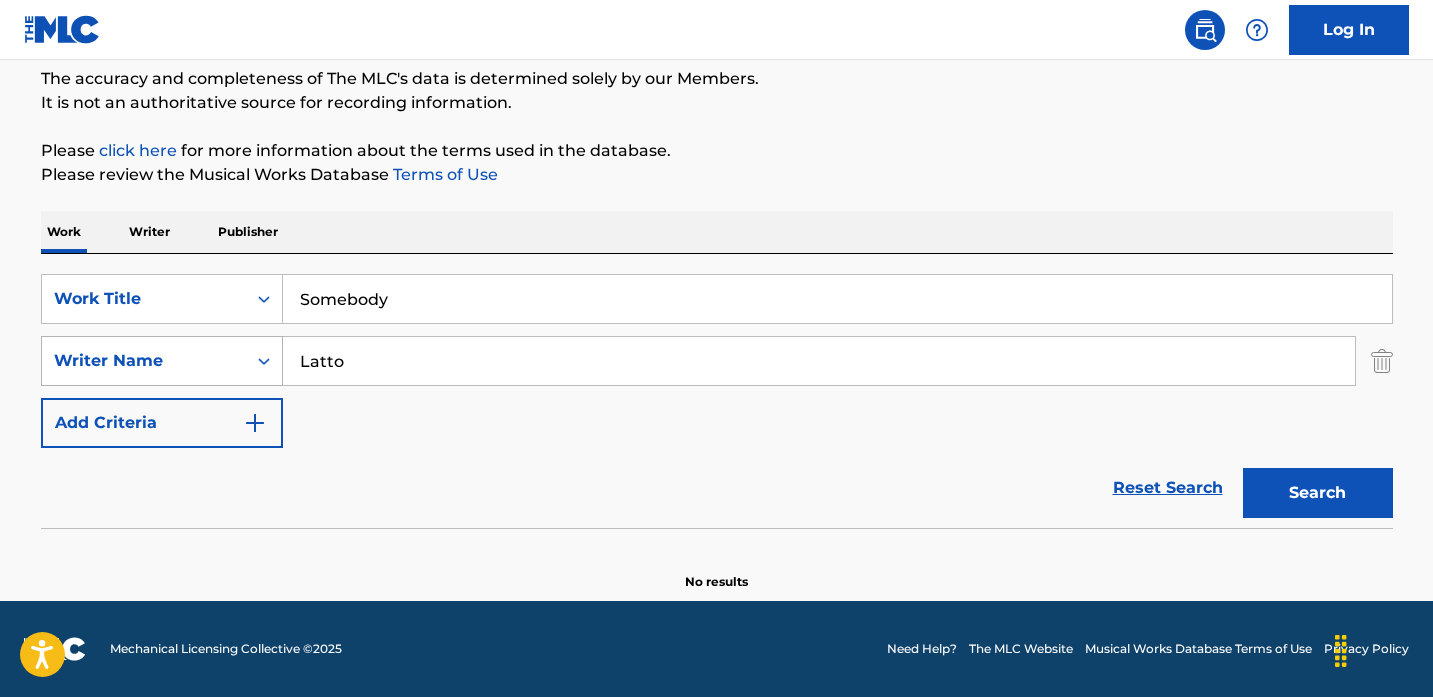 click on "Search" at bounding box center (1318, 493) 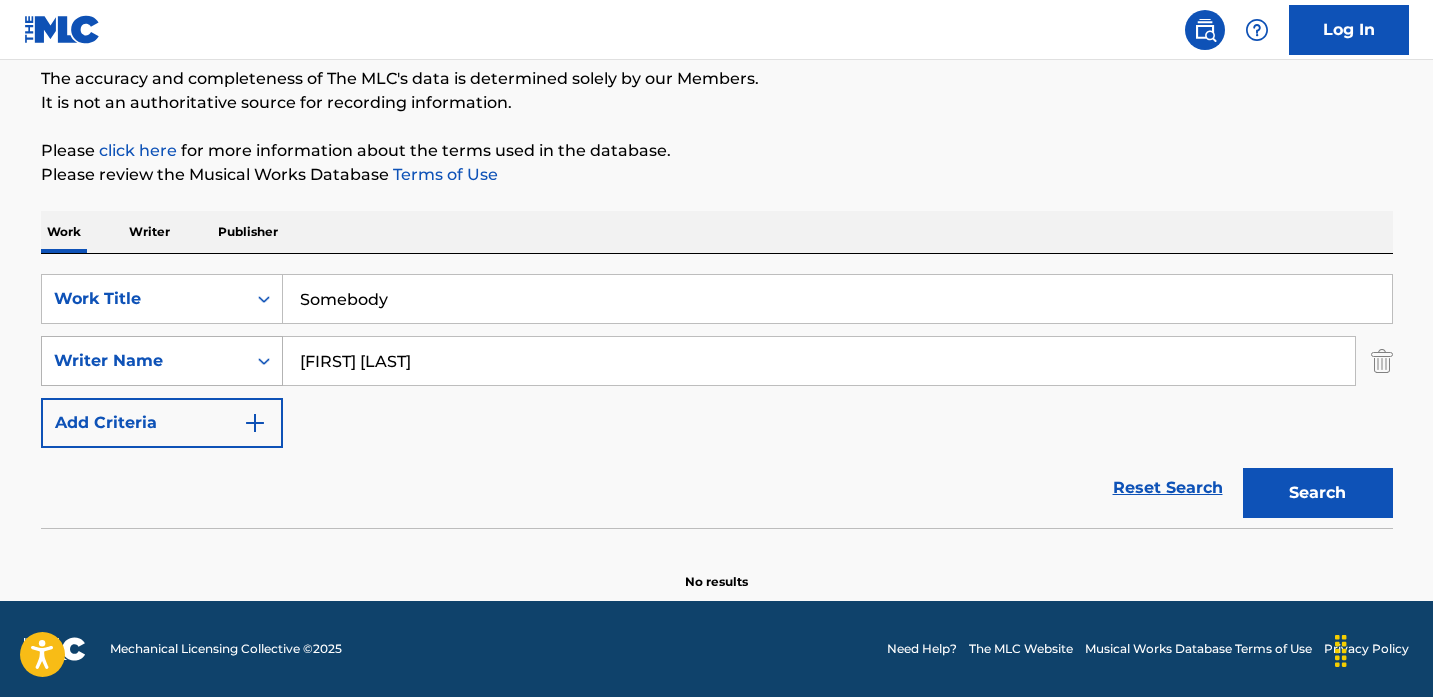 type on "[FIRST] [LAST]" 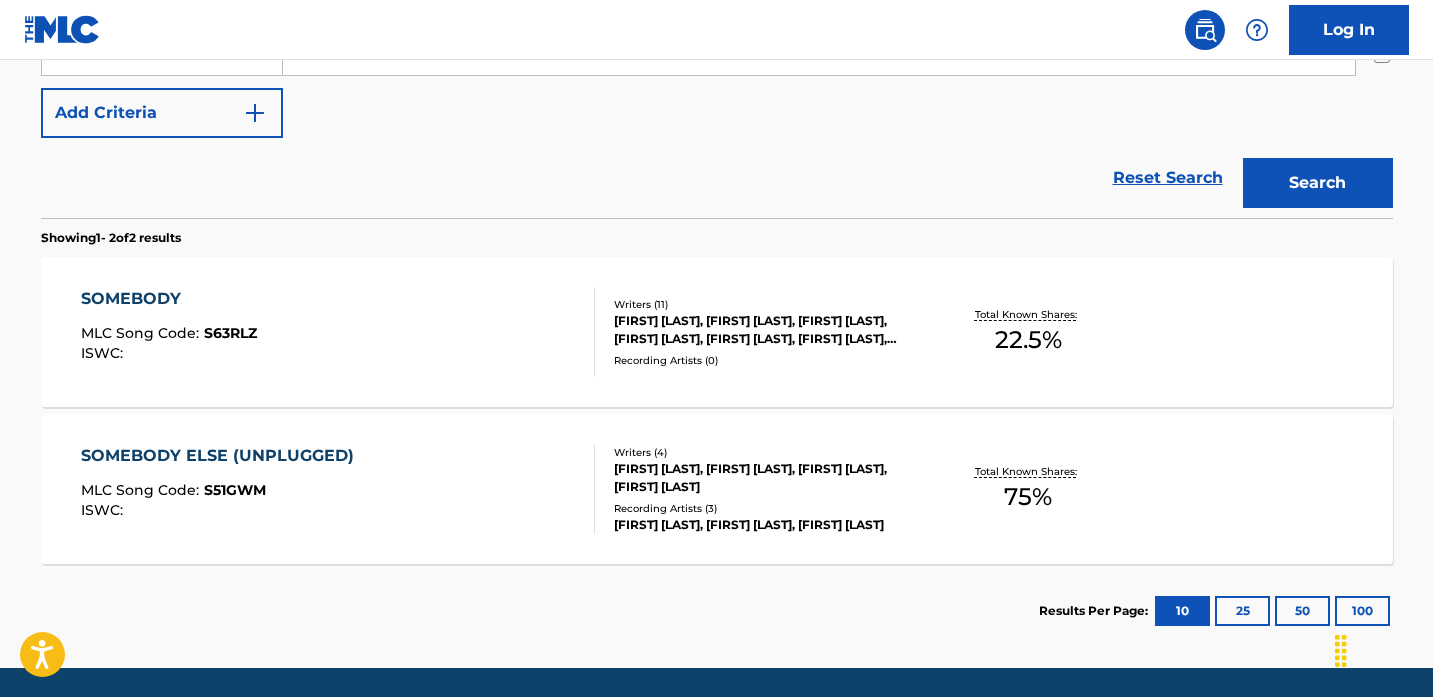 scroll, scrollTop: 480, scrollLeft: 0, axis: vertical 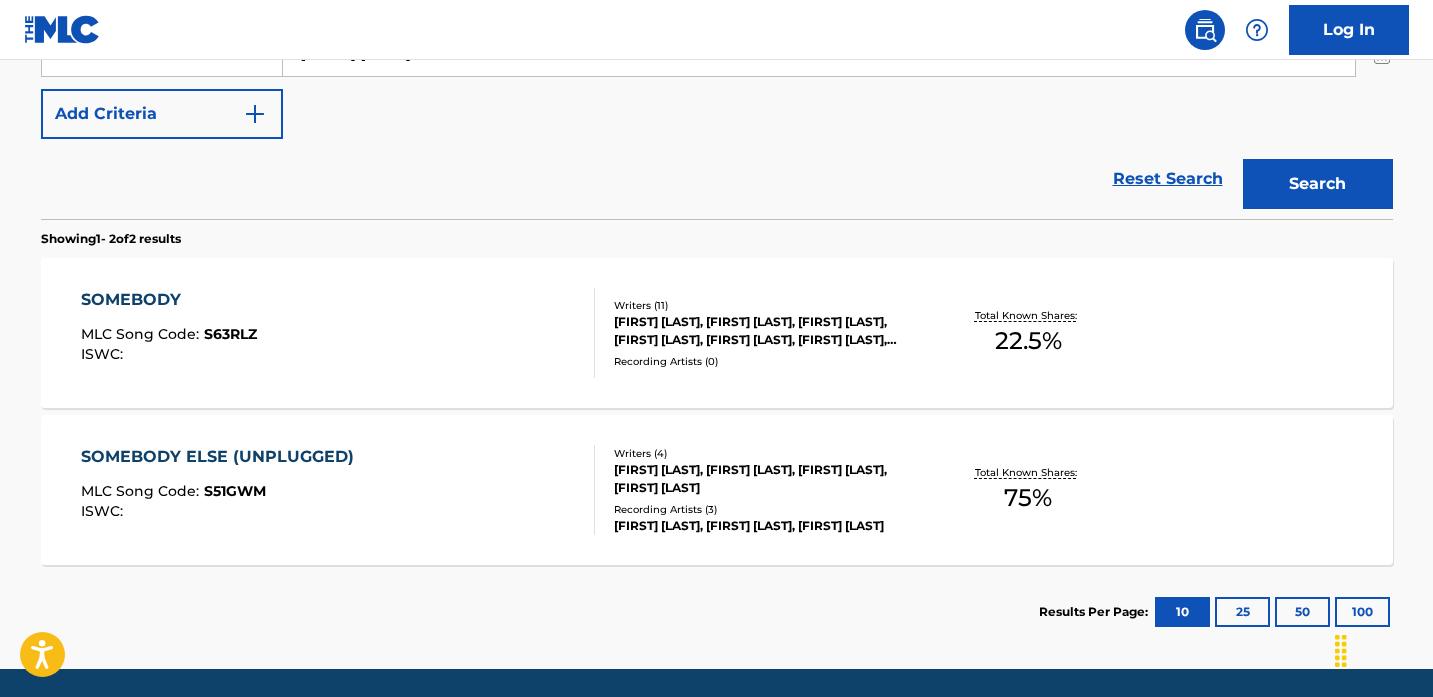 click on "SOMEBODY" at bounding box center (169, 300) 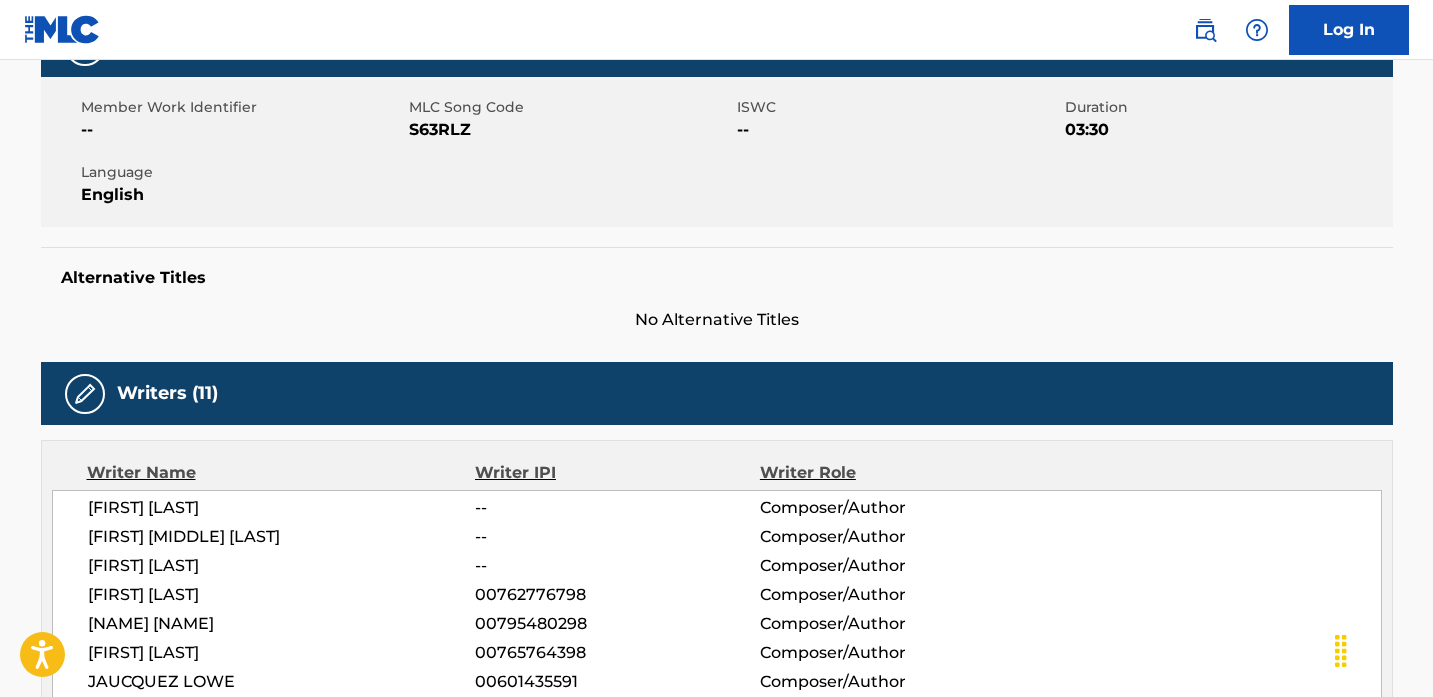 scroll, scrollTop: 574, scrollLeft: 0, axis: vertical 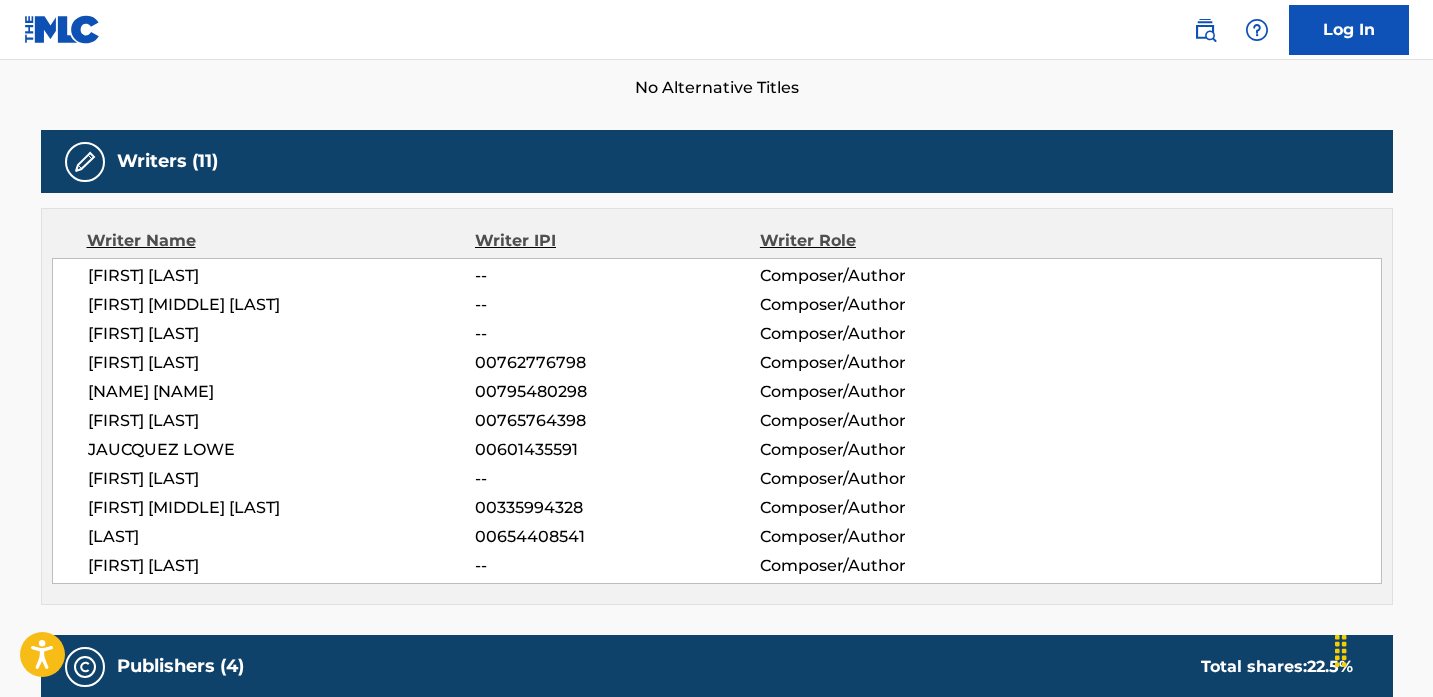 drag, startPoint x: 280, startPoint y: 563, endPoint x: 96, endPoint y: 340, distance: 289.11072 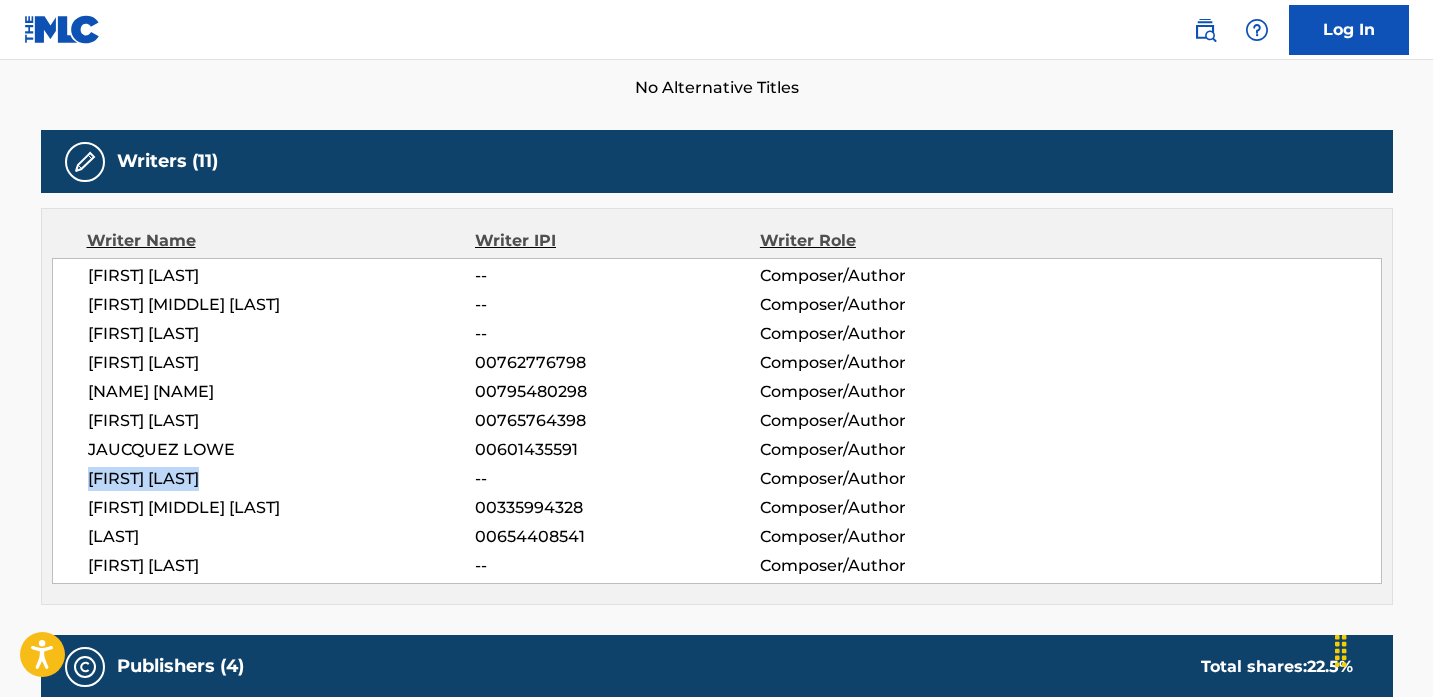 drag, startPoint x: 263, startPoint y: 471, endPoint x: 75, endPoint y: 468, distance: 188.02394 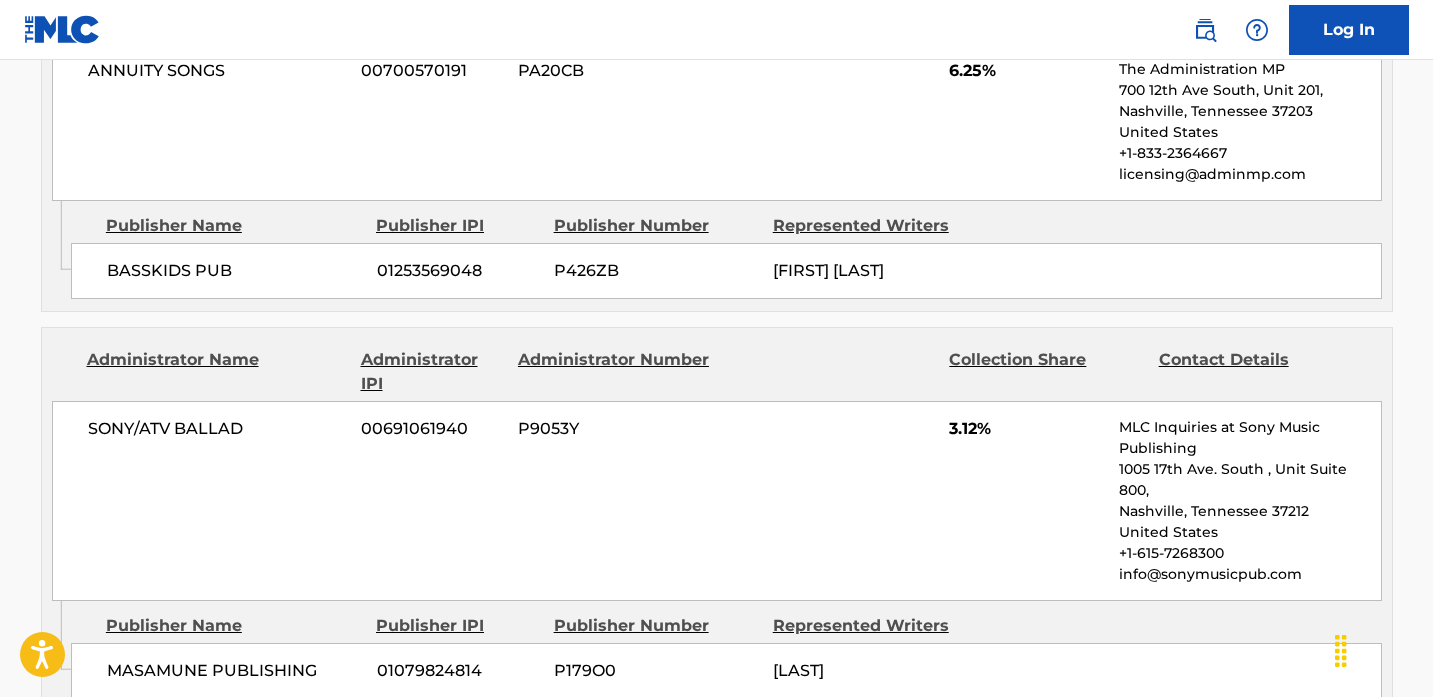 scroll, scrollTop: 522, scrollLeft: 0, axis: vertical 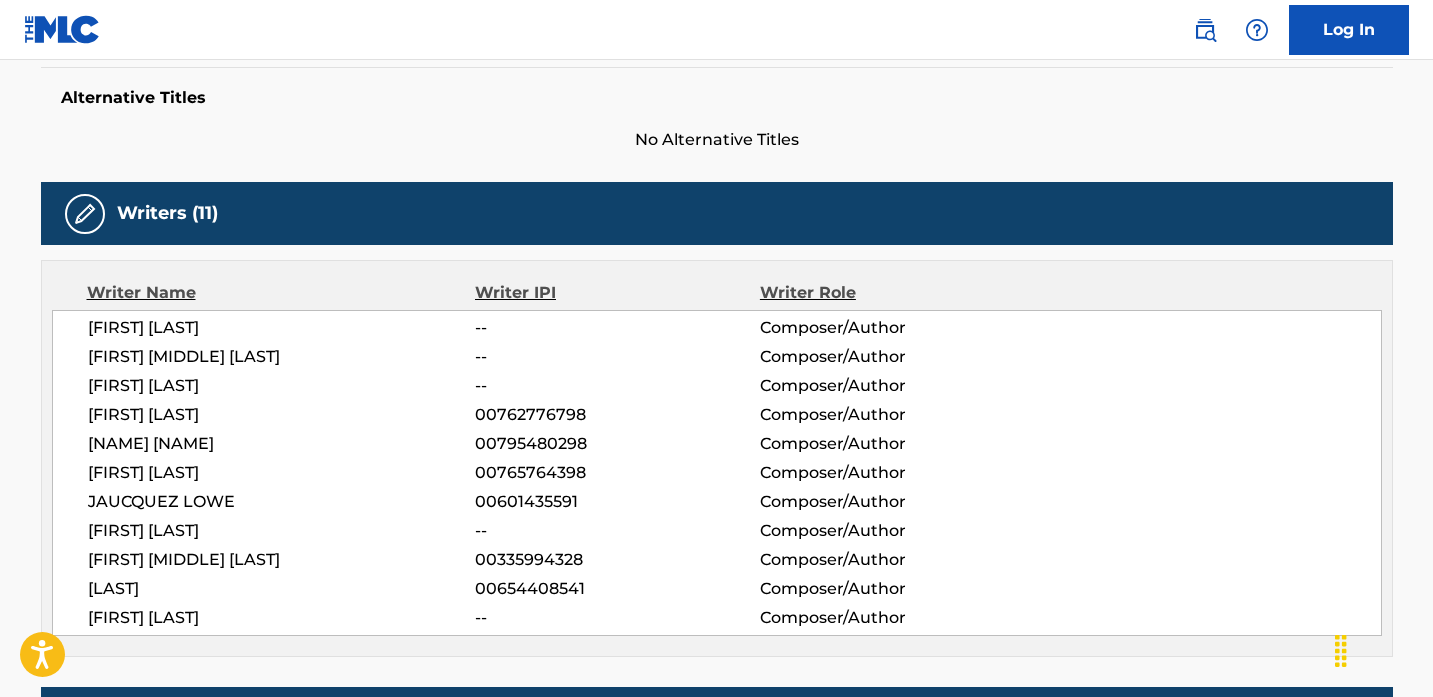 click on "[FIRST] [LAST]" at bounding box center (282, 531) 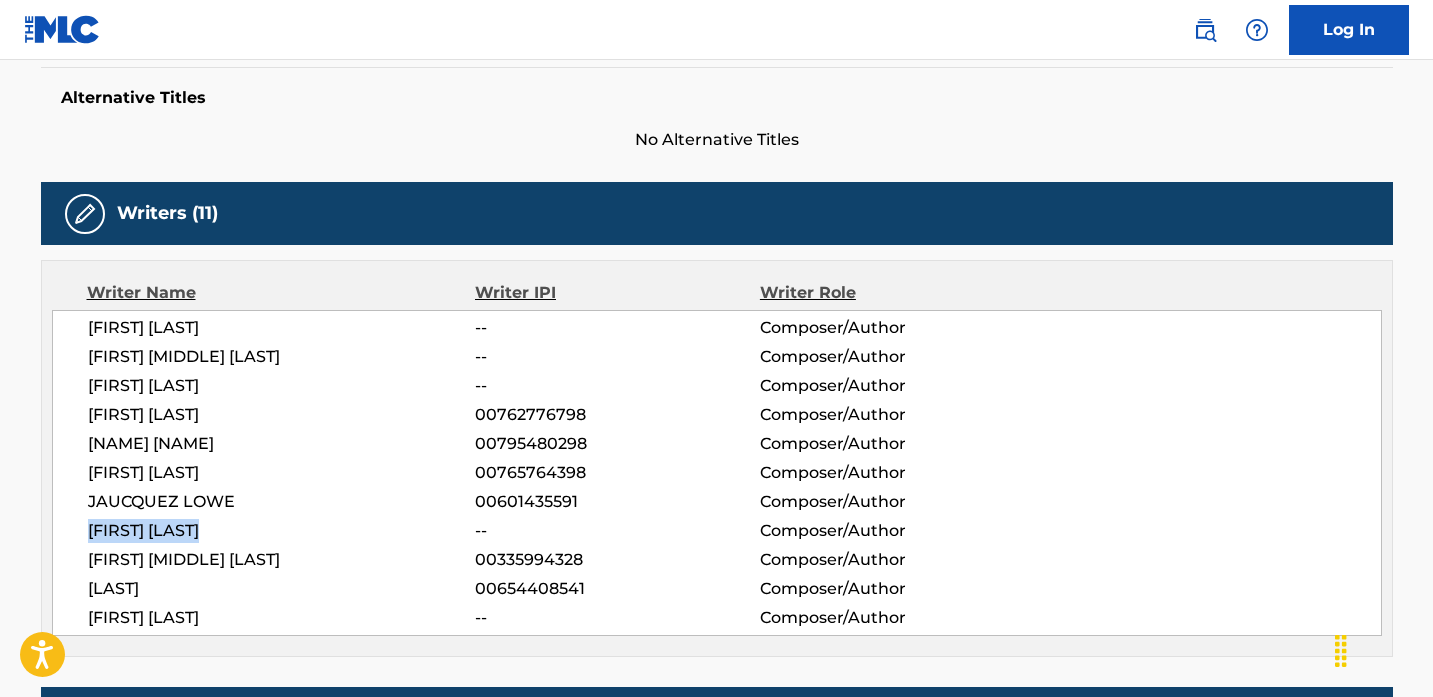 drag, startPoint x: 253, startPoint y: 532, endPoint x: 84, endPoint y: 532, distance: 169 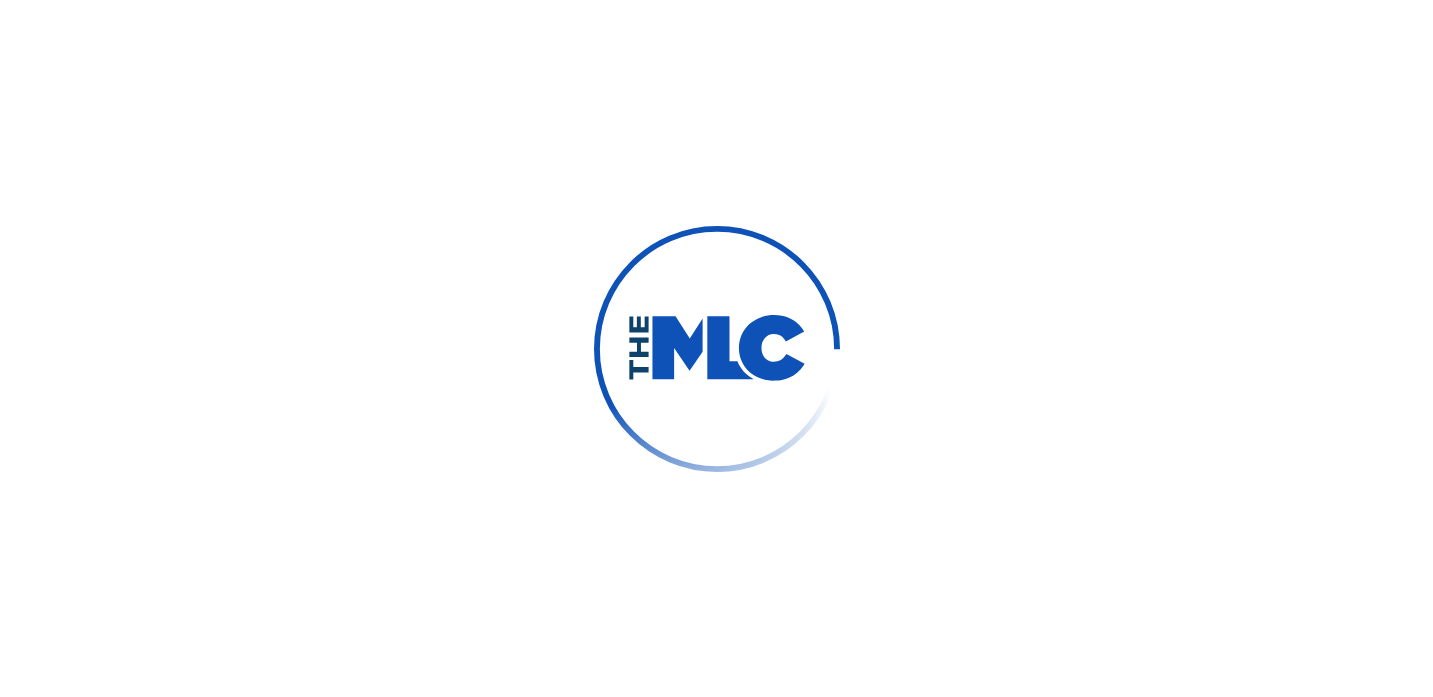 scroll, scrollTop: 0, scrollLeft: 0, axis: both 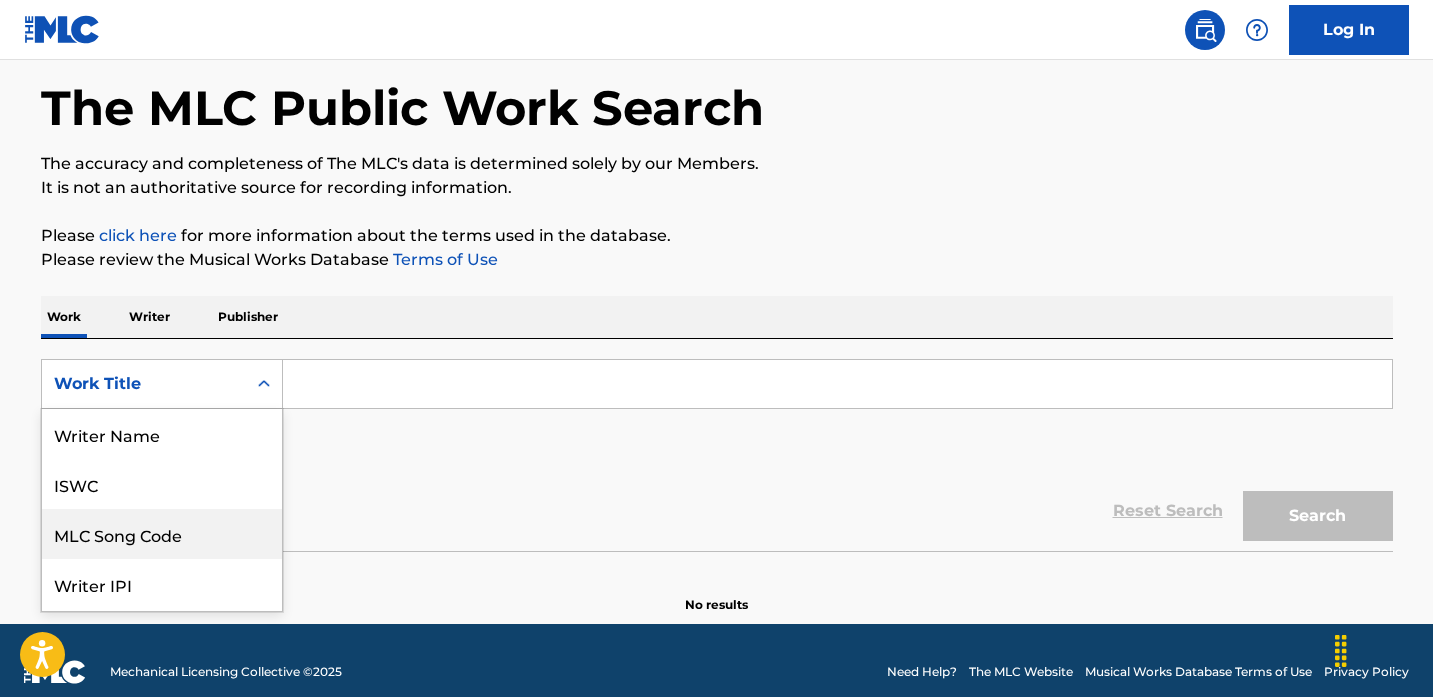 click on "MLC Song Code, 3 of 8. 8 results available. Use Up and Down to choose options, press Enter to select the currently focused option, press Escape to exit the menu, press Tab to select the option and exit the menu. Work Title Writer Name ISWC MLC Song Code Writer IPI Publisher Name Publisher IPI MLC Publisher Number Work Title" at bounding box center (162, 384) 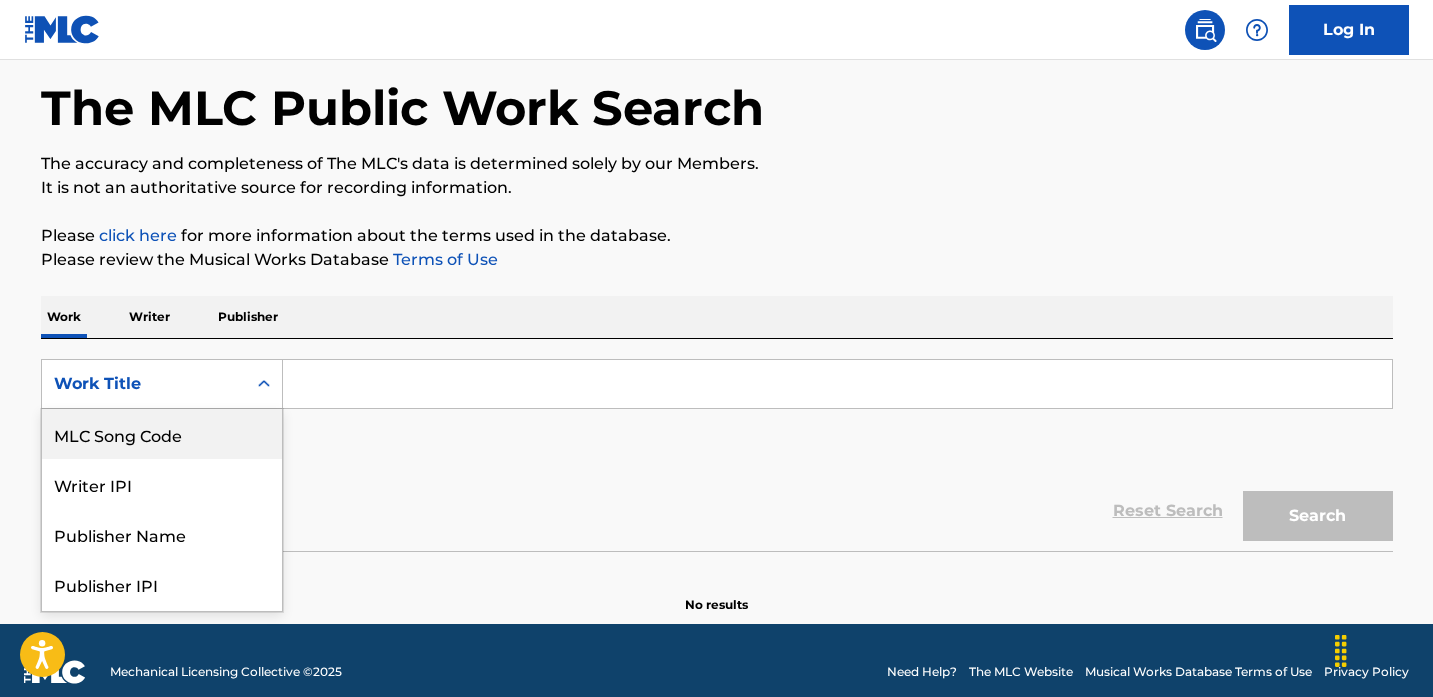 scroll, scrollTop: 99, scrollLeft: 0, axis: vertical 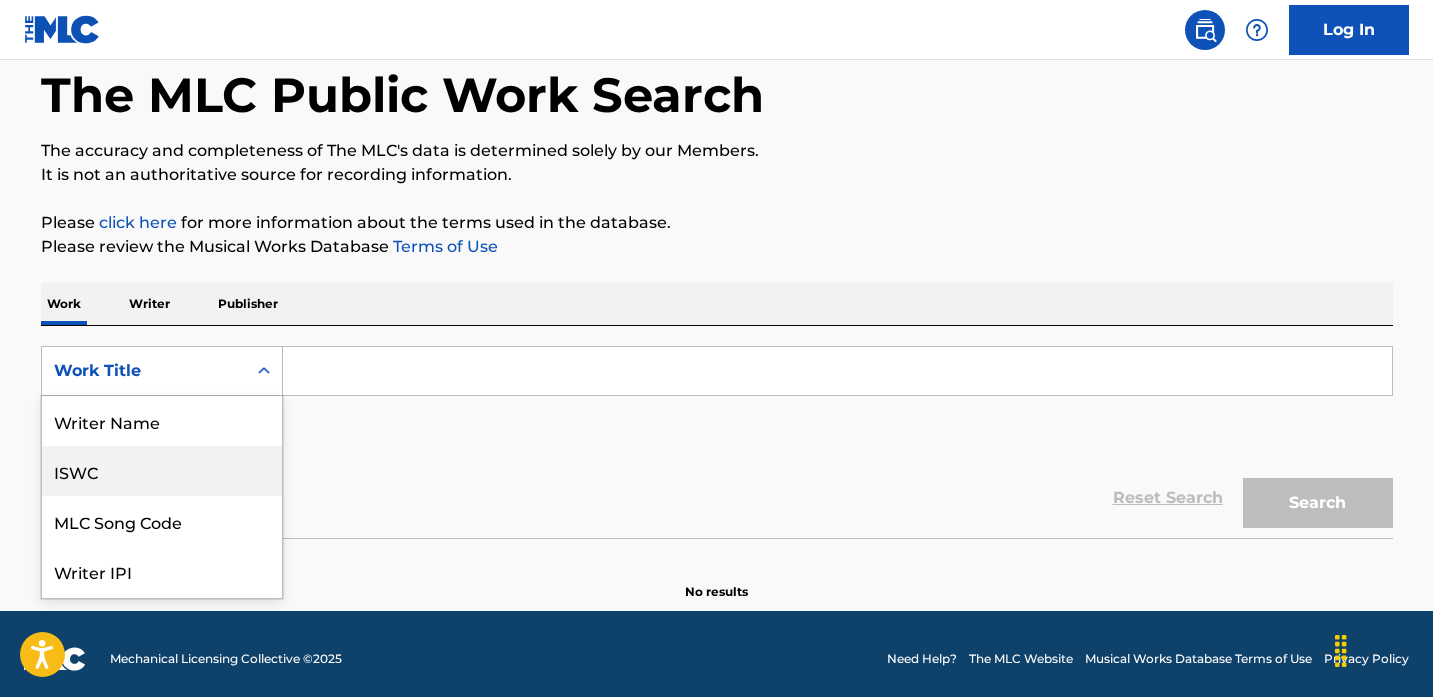 click on "Writer Name" at bounding box center (162, 421) 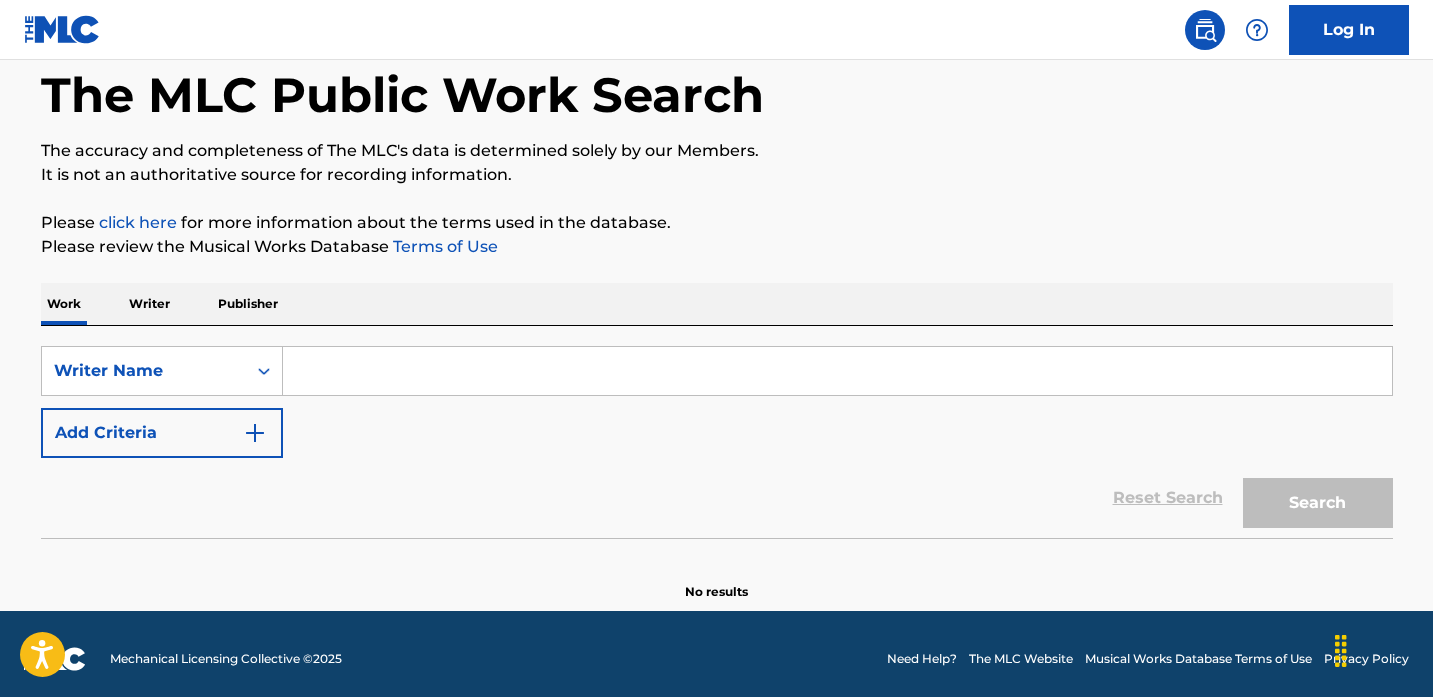 click at bounding box center (837, 371) 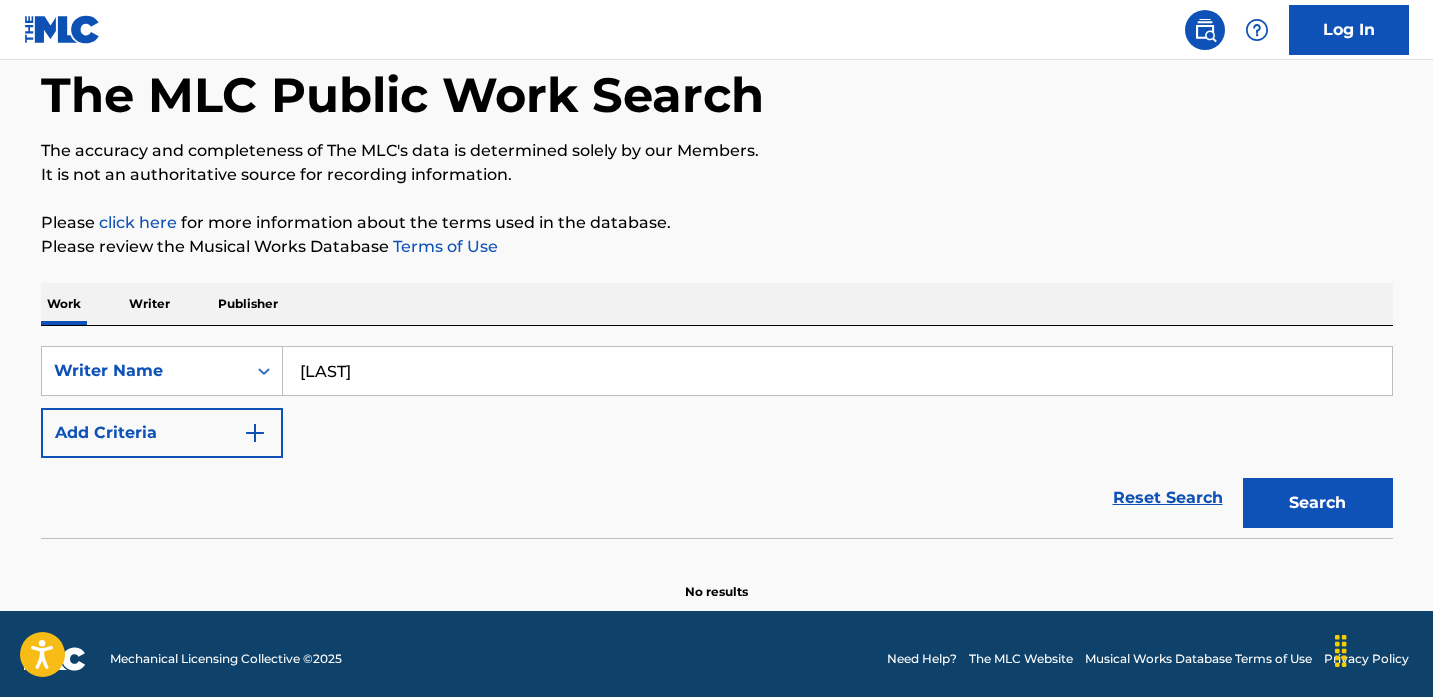 click on "Search" at bounding box center [1318, 503] 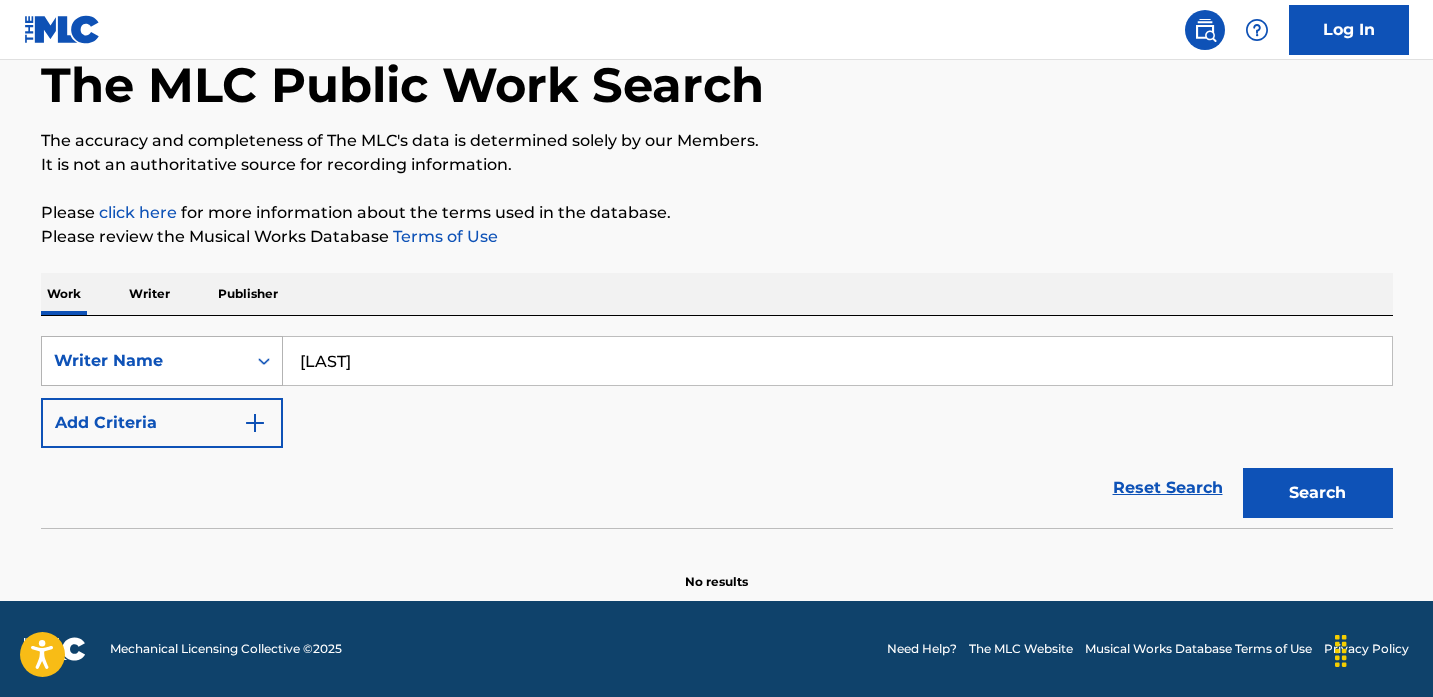 drag, startPoint x: 505, startPoint y: 357, endPoint x: 122, endPoint y: 357, distance: 383 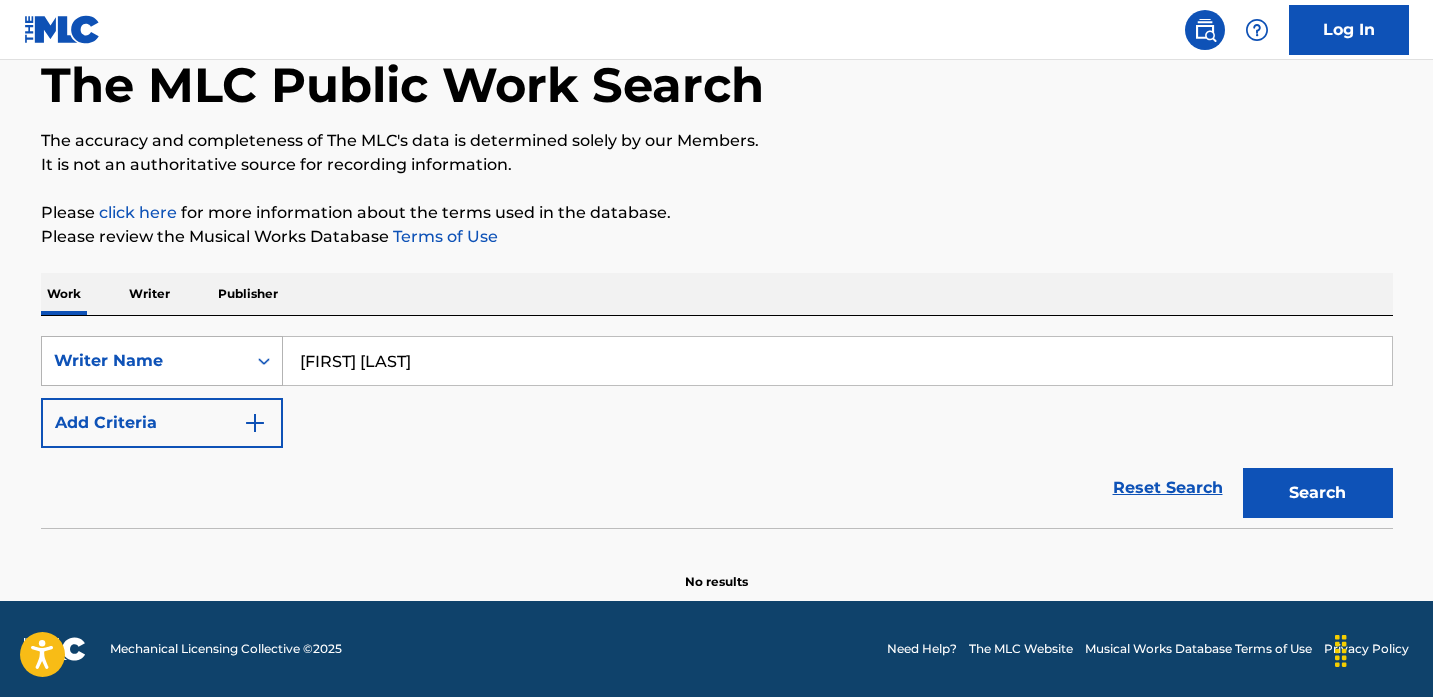 type on "Dave Glass Animals" 